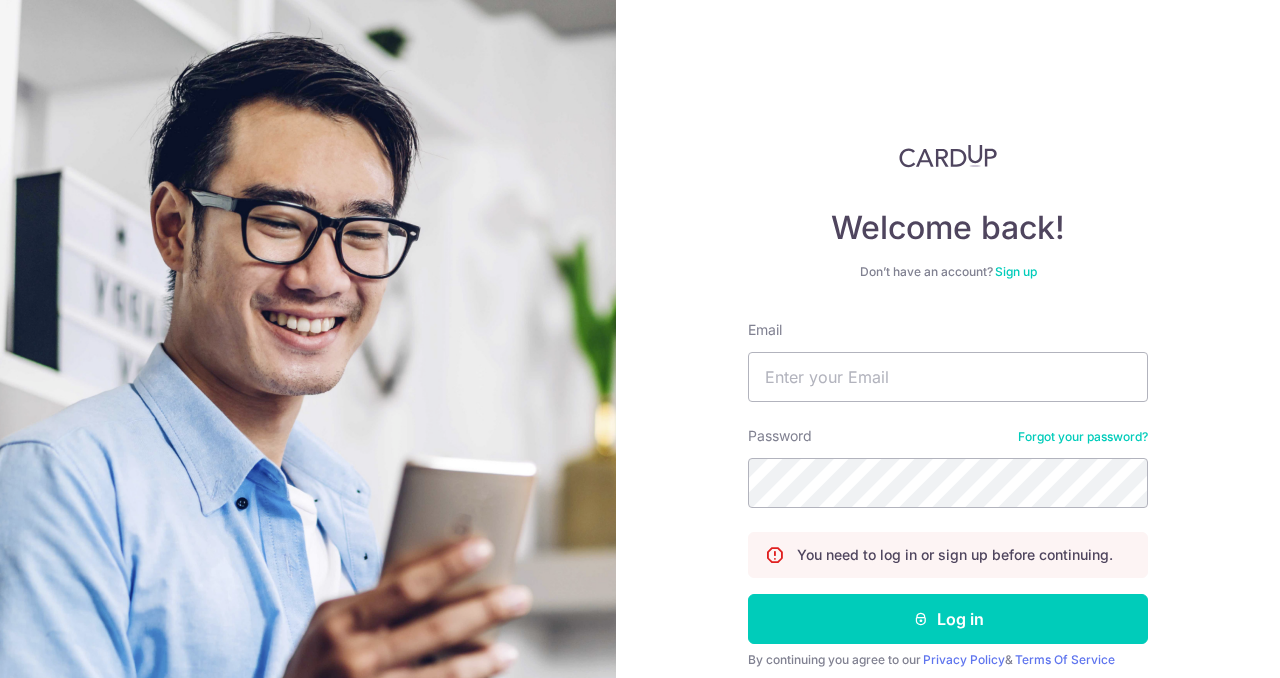 scroll, scrollTop: 0, scrollLeft: 0, axis: both 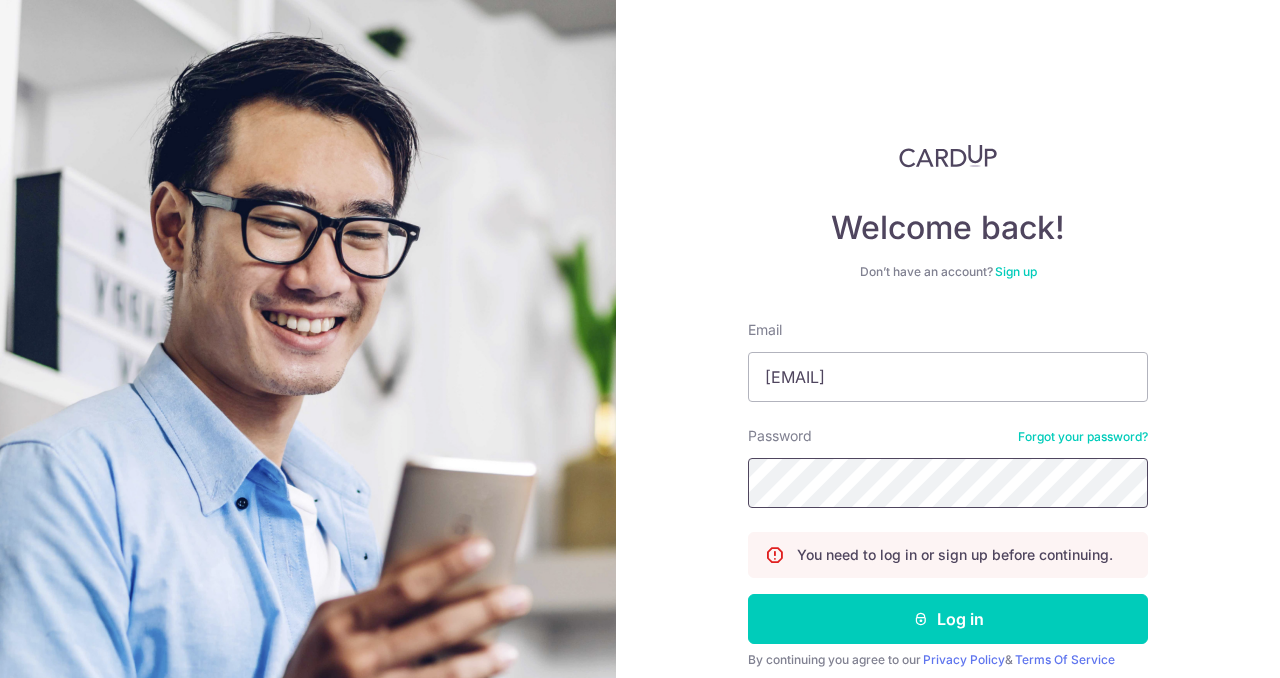 click on "Log in" at bounding box center [948, 619] 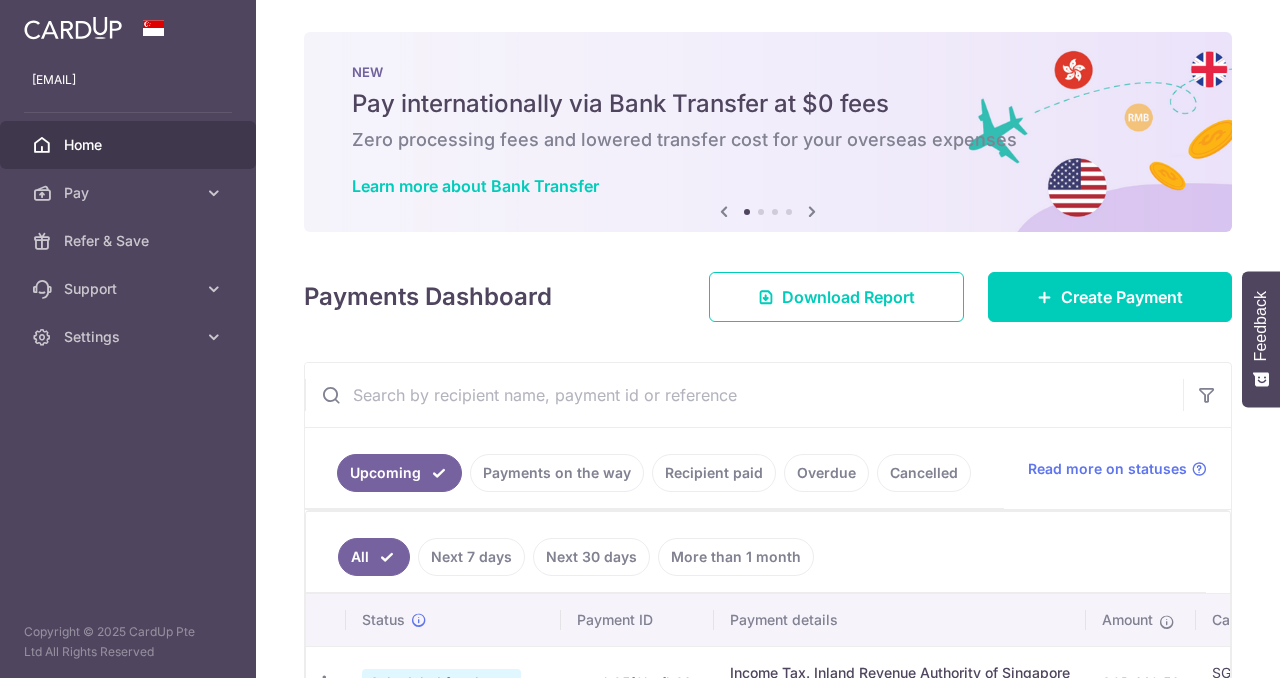 scroll, scrollTop: 0, scrollLeft: 0, axis: both 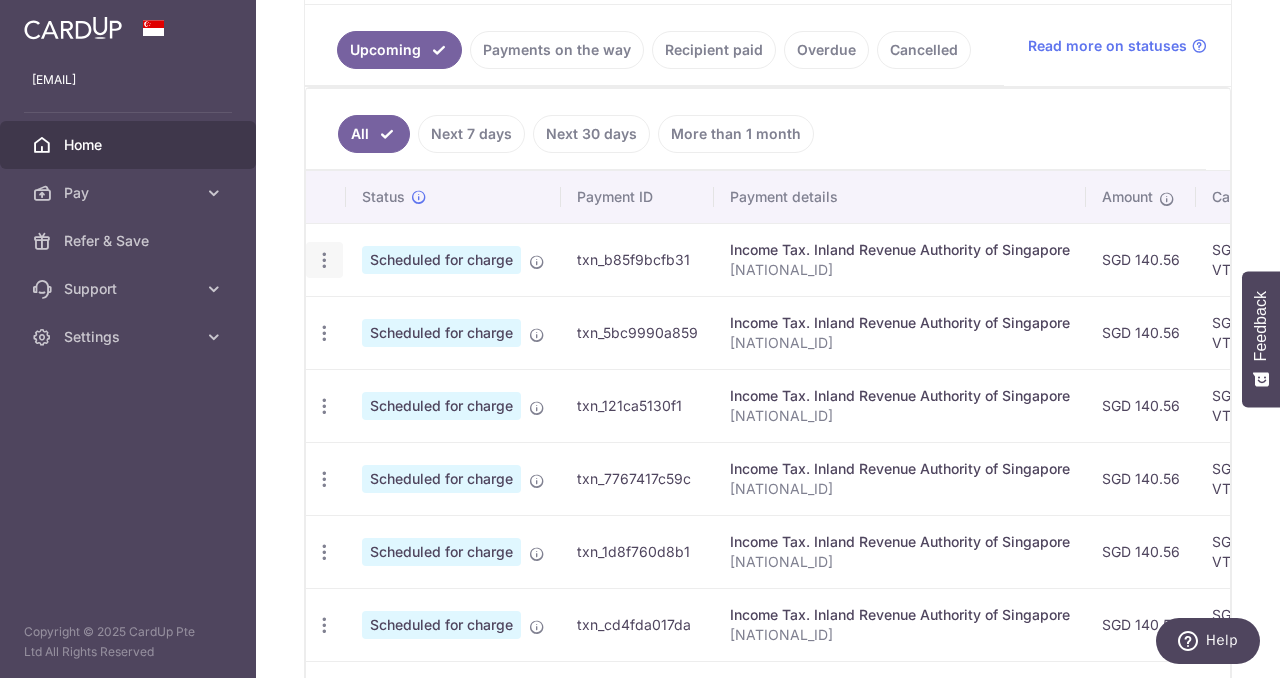click at bounding box center [324, 260] 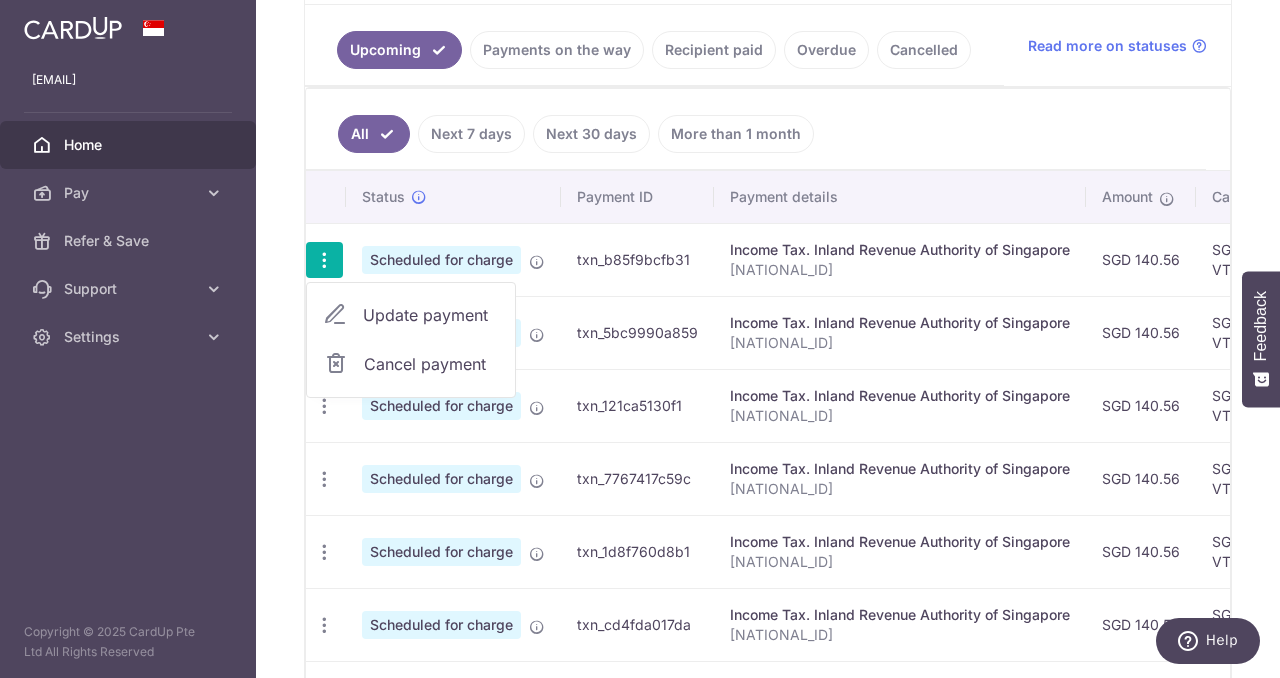 click on "Update payment" at bounding box center (431, 315) 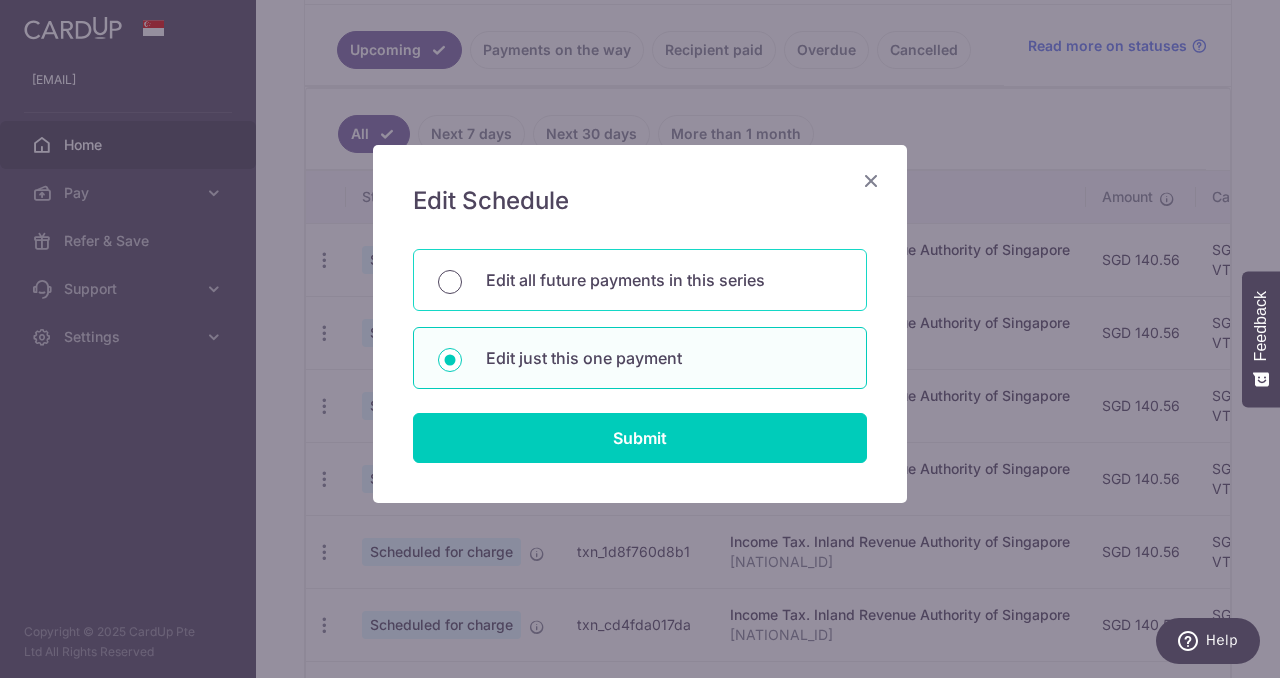 click on "Edit all future payments in this series" at bounding box center (450, 282) 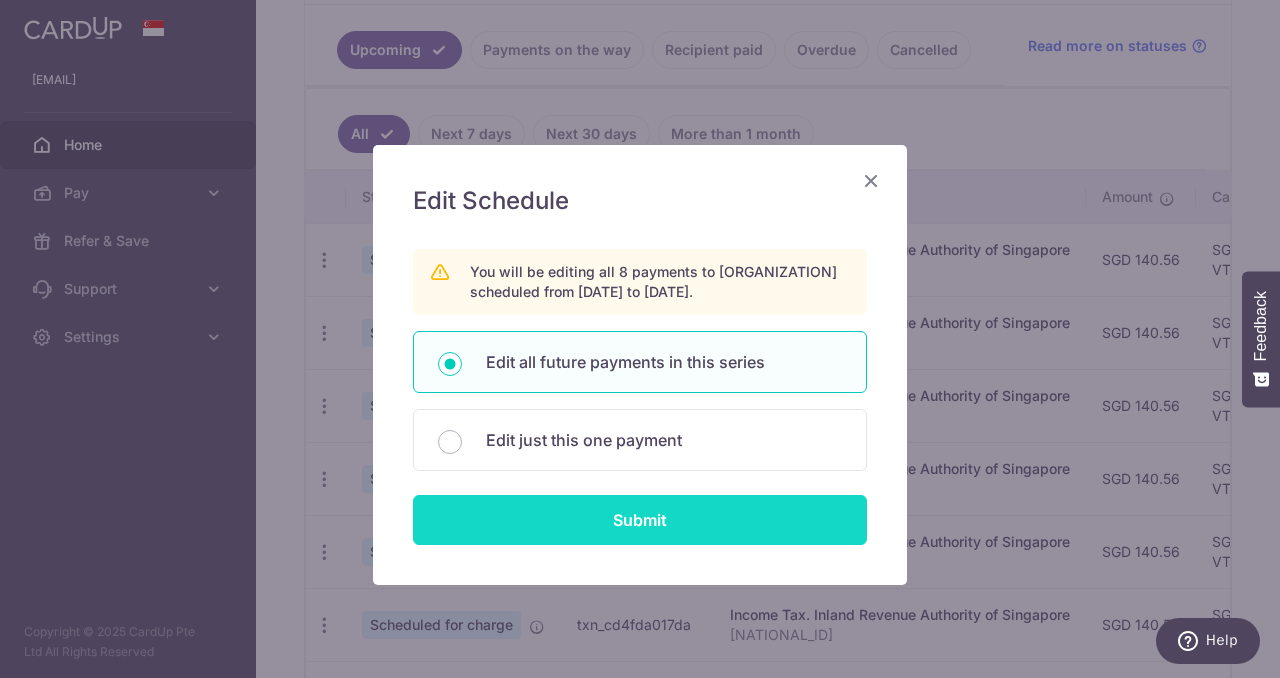 click on "Submit" at bounding box center [640, 520] 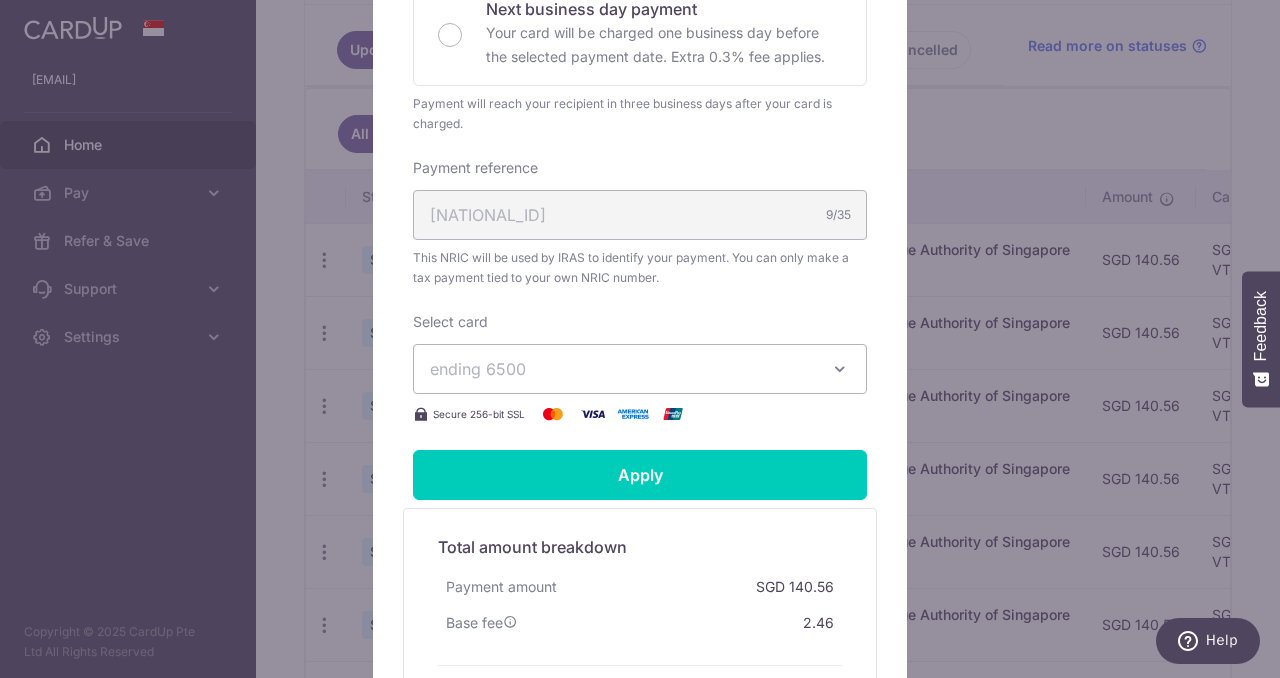 scroll, scrollTop: 547, scrollLeft: 0, axis: vertical 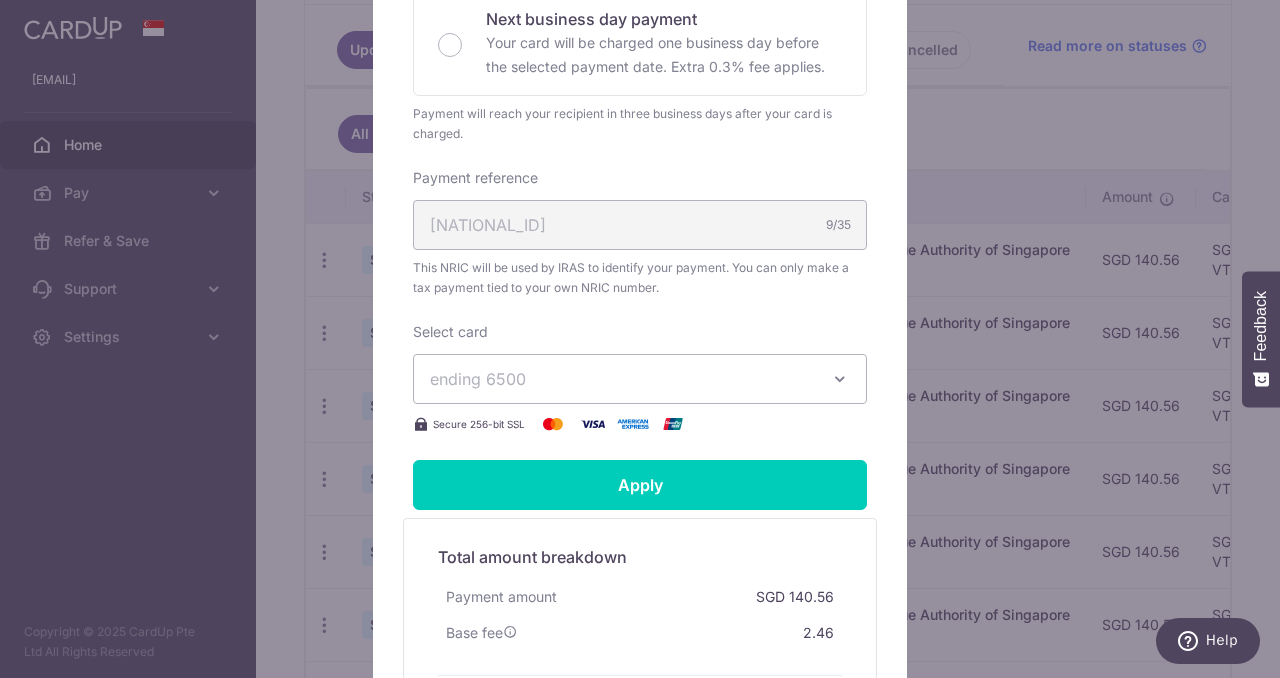 click at bounding box center [840, 379] 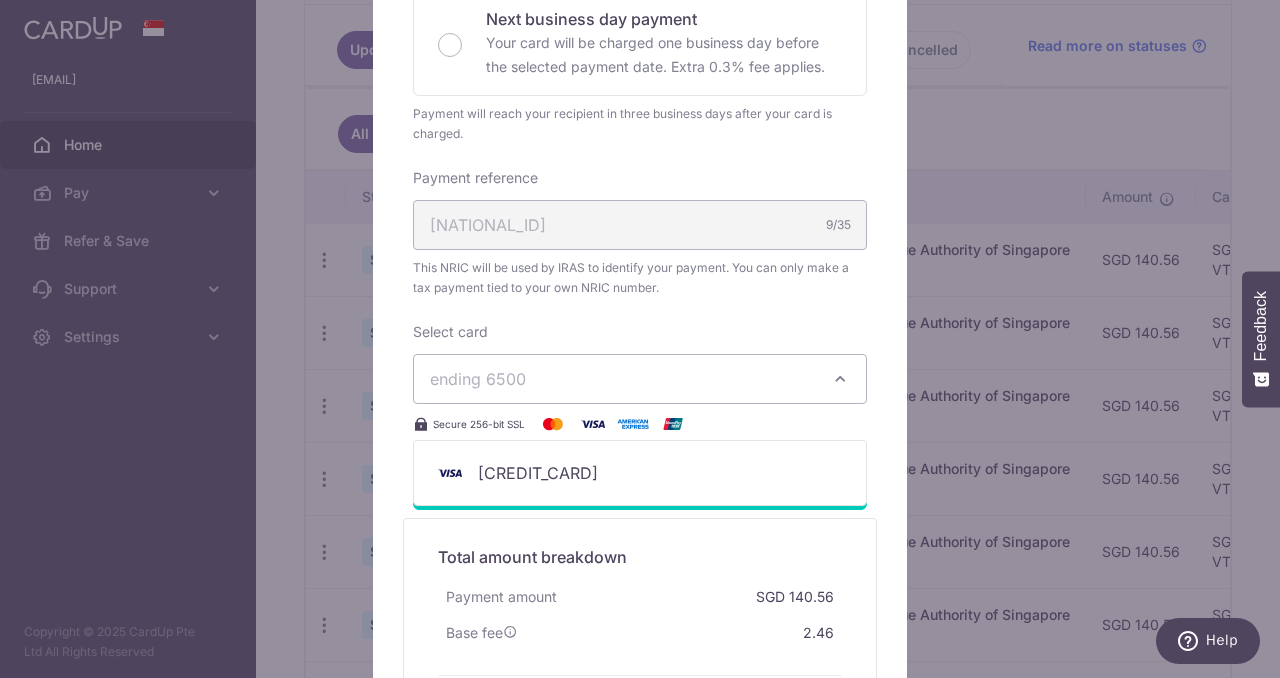 click on "Edit payment
By clicking apply,  you will make changes to all  8  payments to  Inland Revenue Authority of Singapore  scheduled from
07/08/2025 to 09/03/2026 .
By clicking below, you confirm you are editing this payment to  Inland Revenue Authority of Singapore  on
07/08/2025 .
140.56" at bounding box center (640, 339) 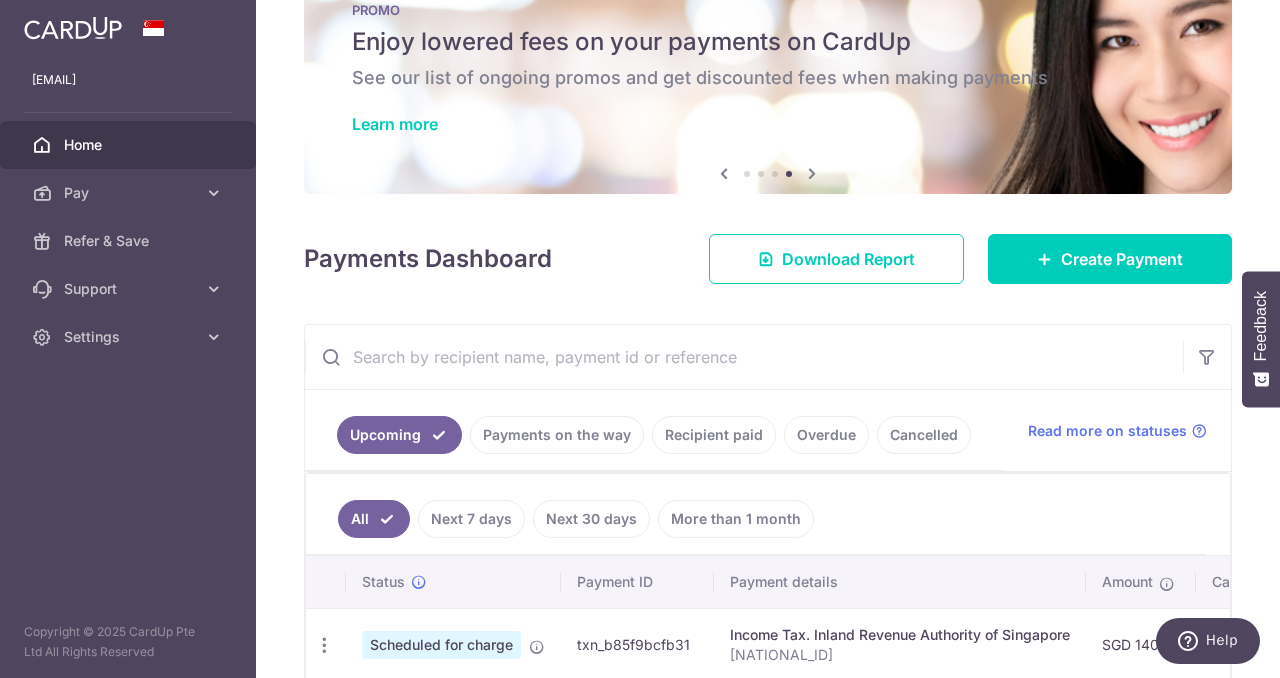 scroll, scrollTop: 0, scrollLeft: 0, axis: both 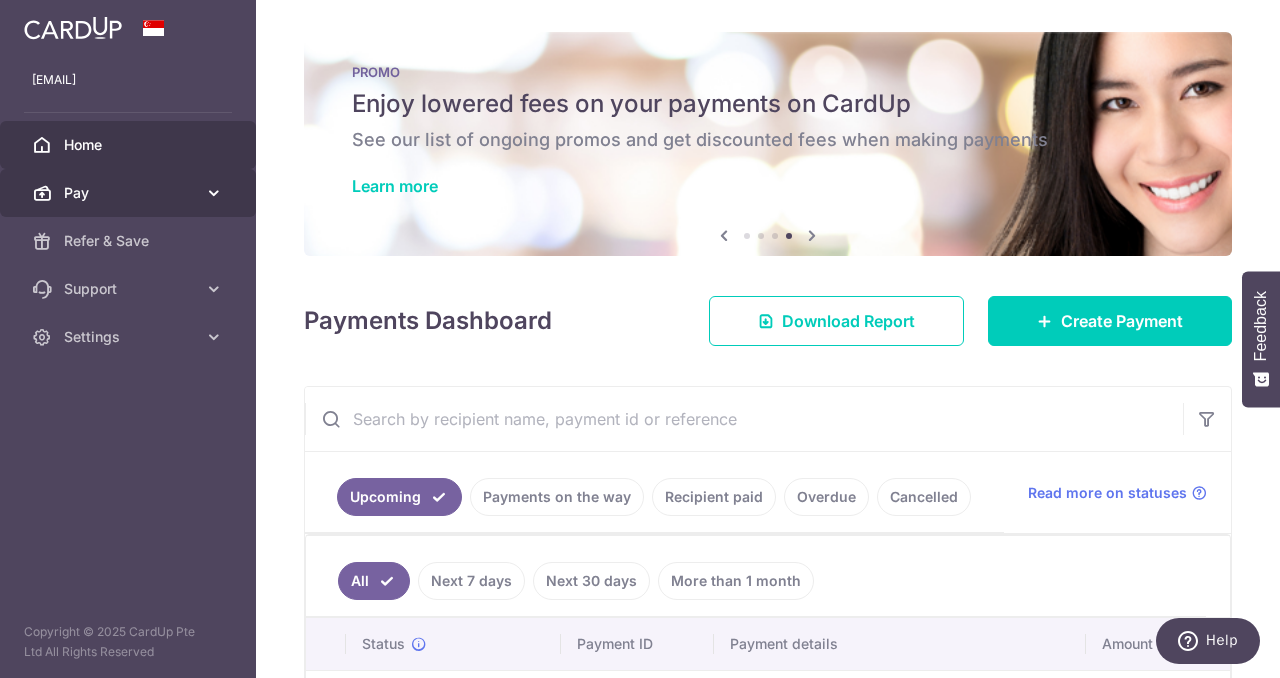 click on "Pay" at bounding box center [130, 193] 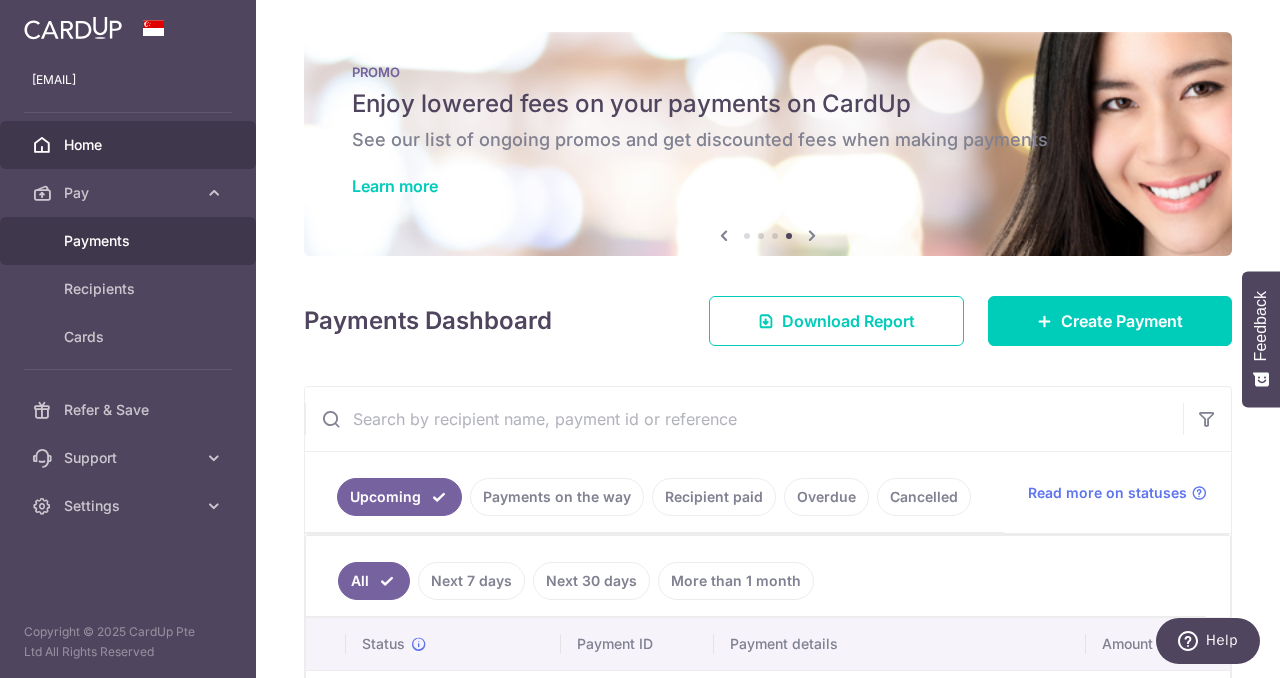 click on "Payments" at bounding box center (130, 241) 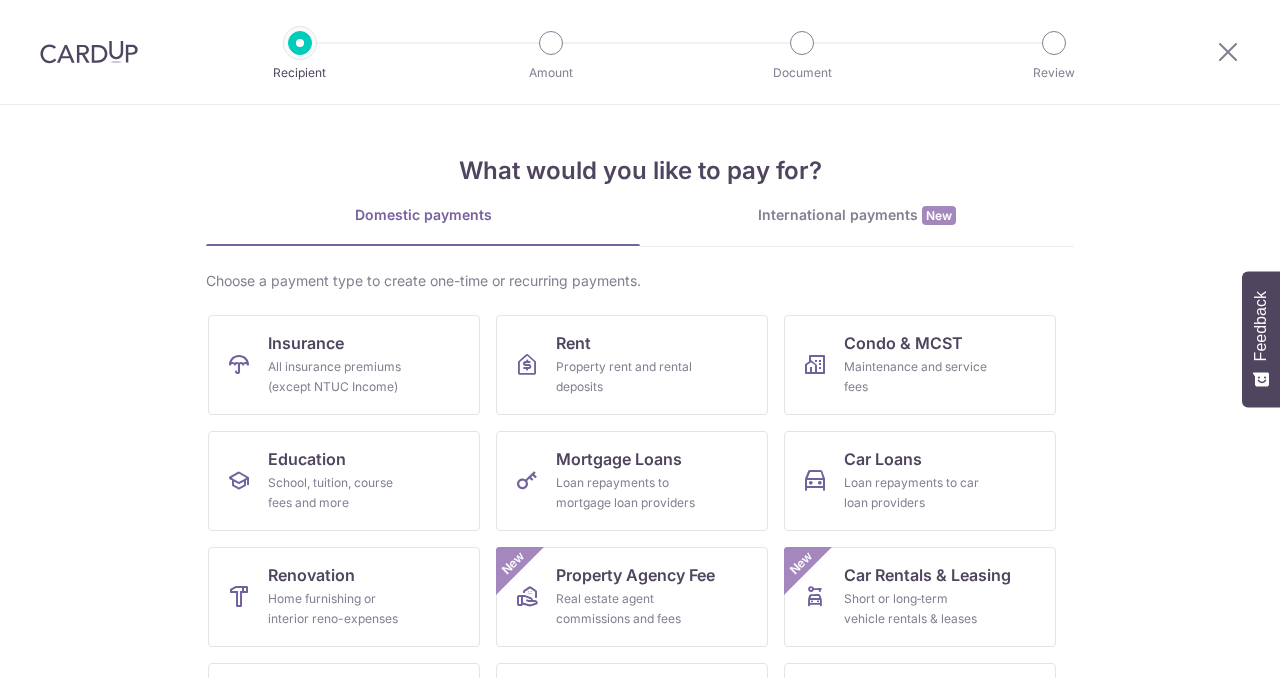 scroll, scrollTop: 0, scrollLeft: 0, axis: both 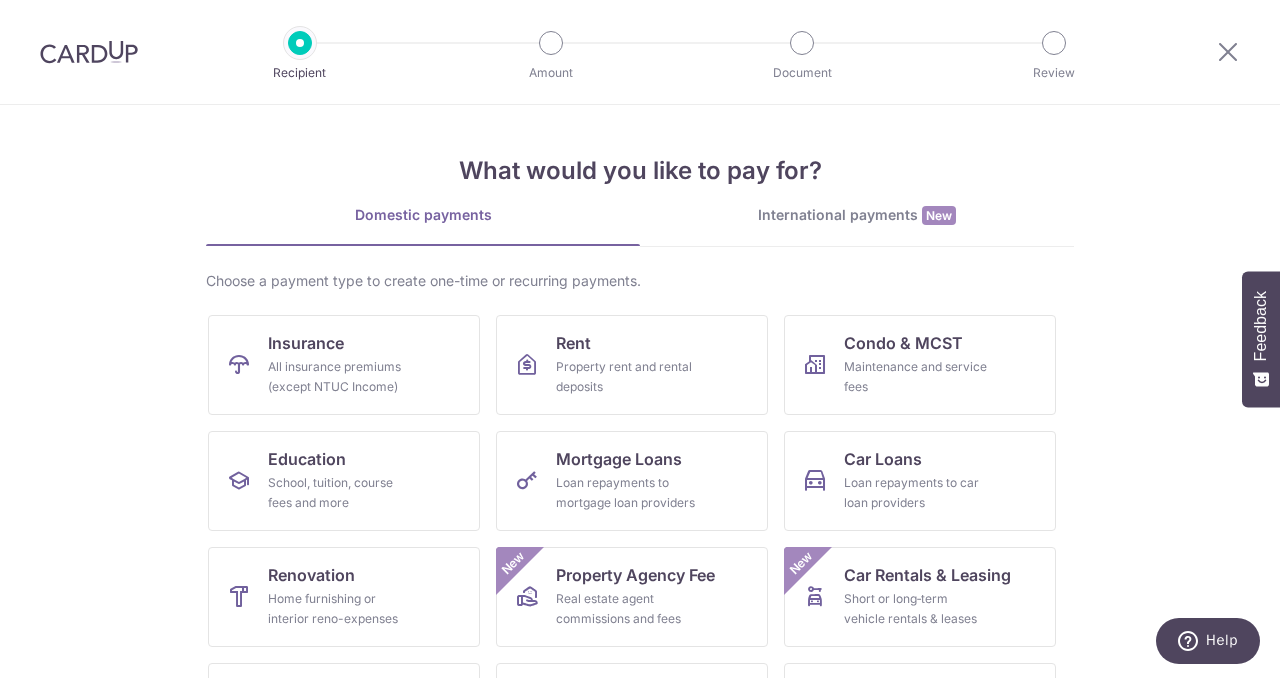 click at bounding box center (89, 52) 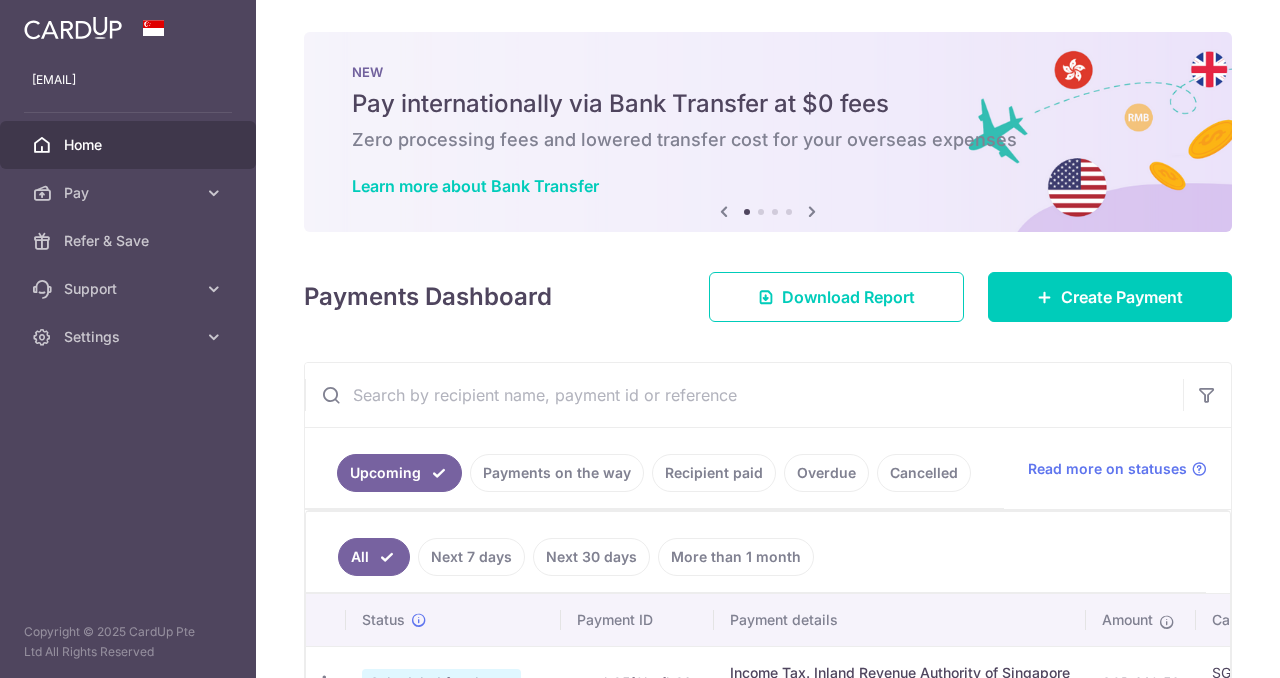 scroll, scrollTop: 0, scrollLeft: 0, axis: both 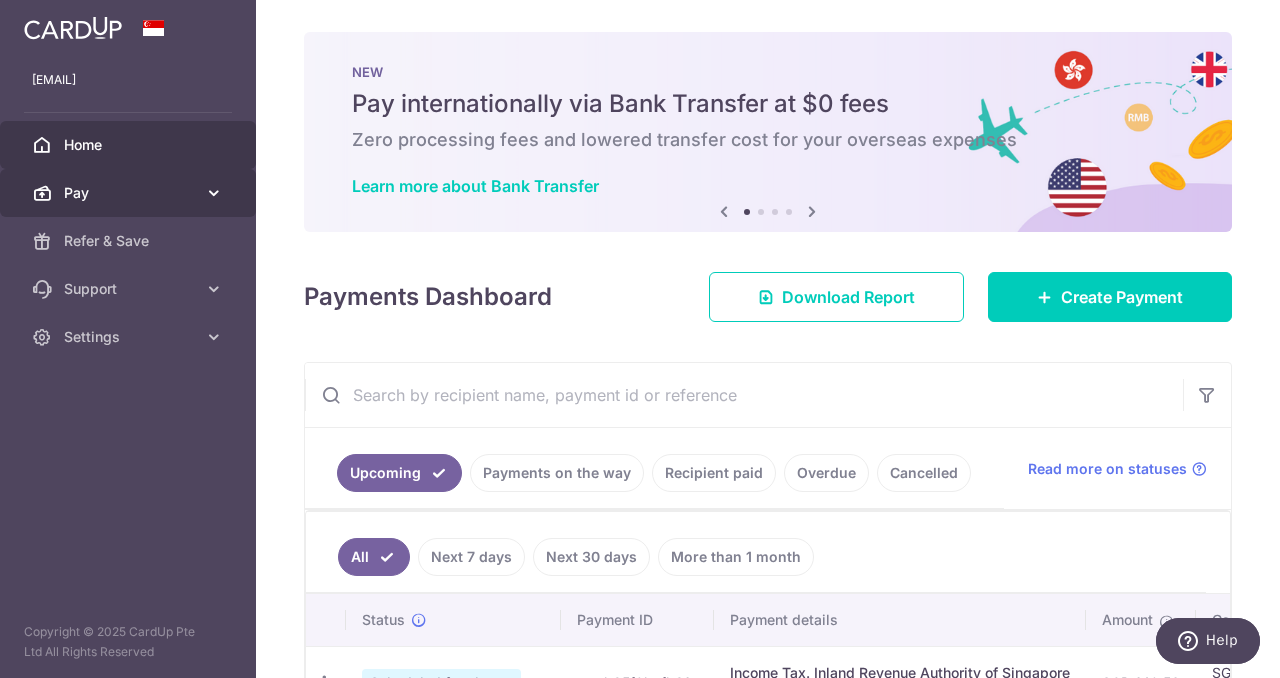 click at bounding box center (214, 193) 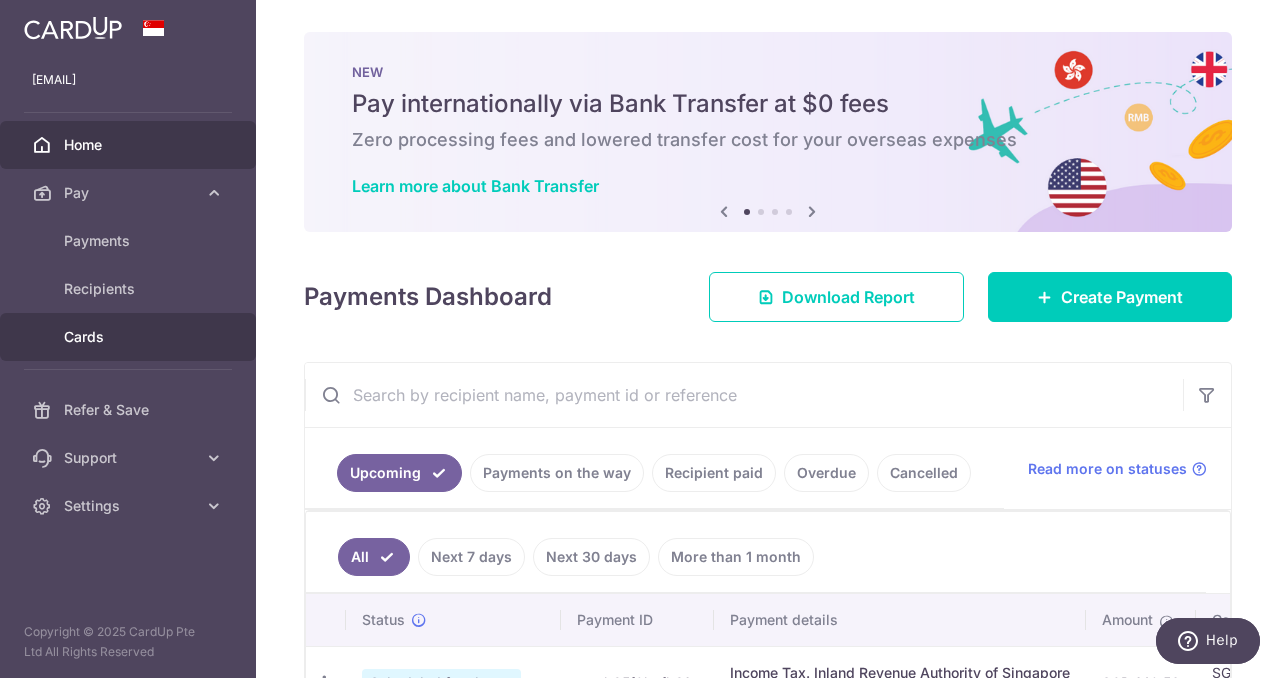 click on "Cards" at bounding box center [130, 337] 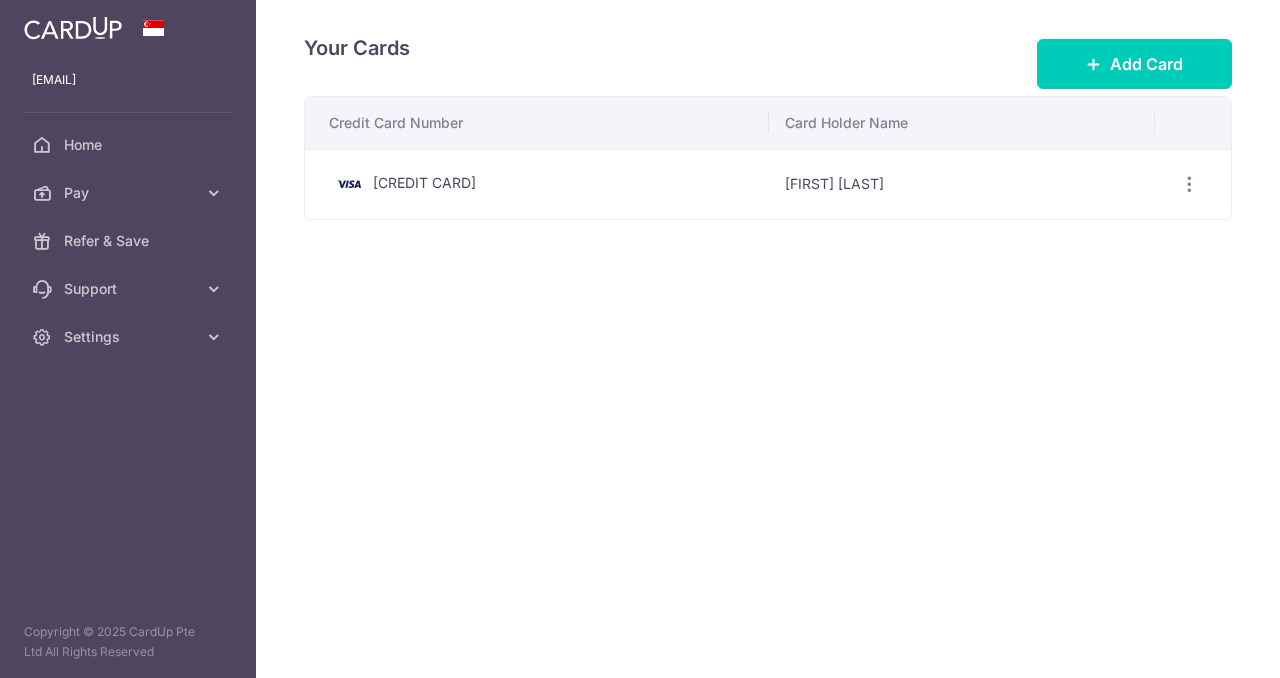 scroll, scrollTop: 0, scrollLeft: 0, axis: both 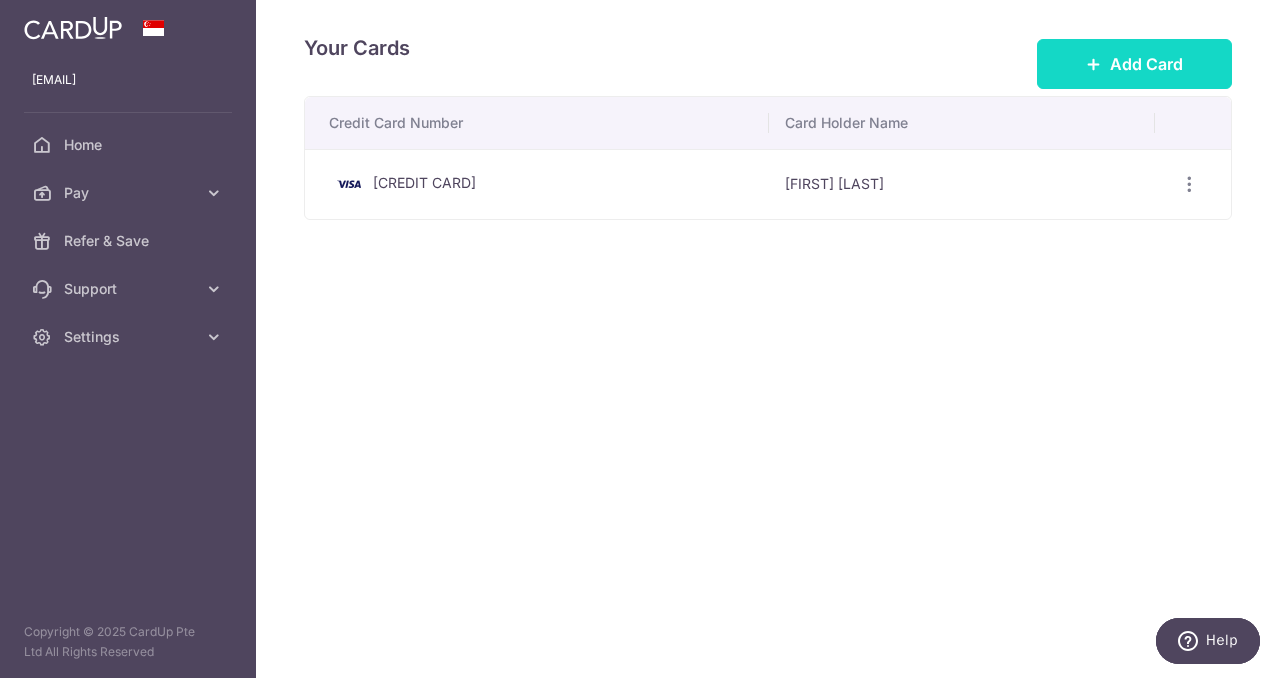 click on "Add Card" at bounding box center (1134, 64) 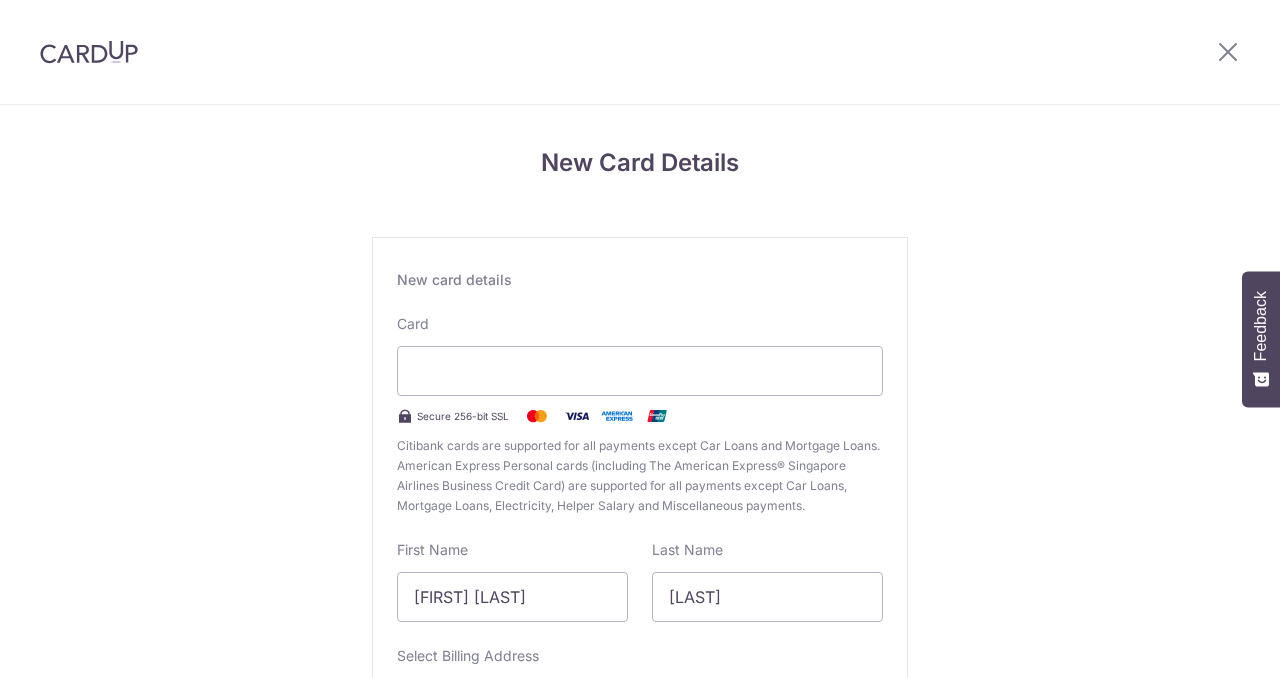 scroll, scrollTop: 0, scrollLeft: 0, axis: both 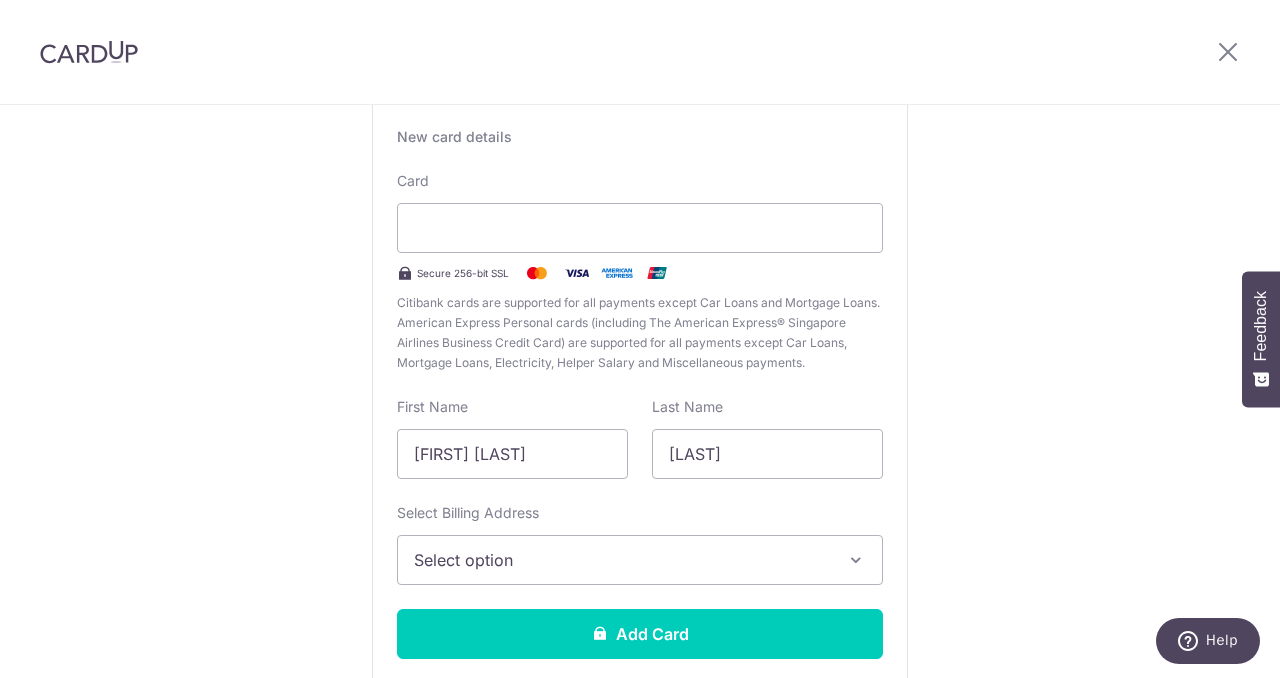 click on "Select option" at bounding box center (622, 560) 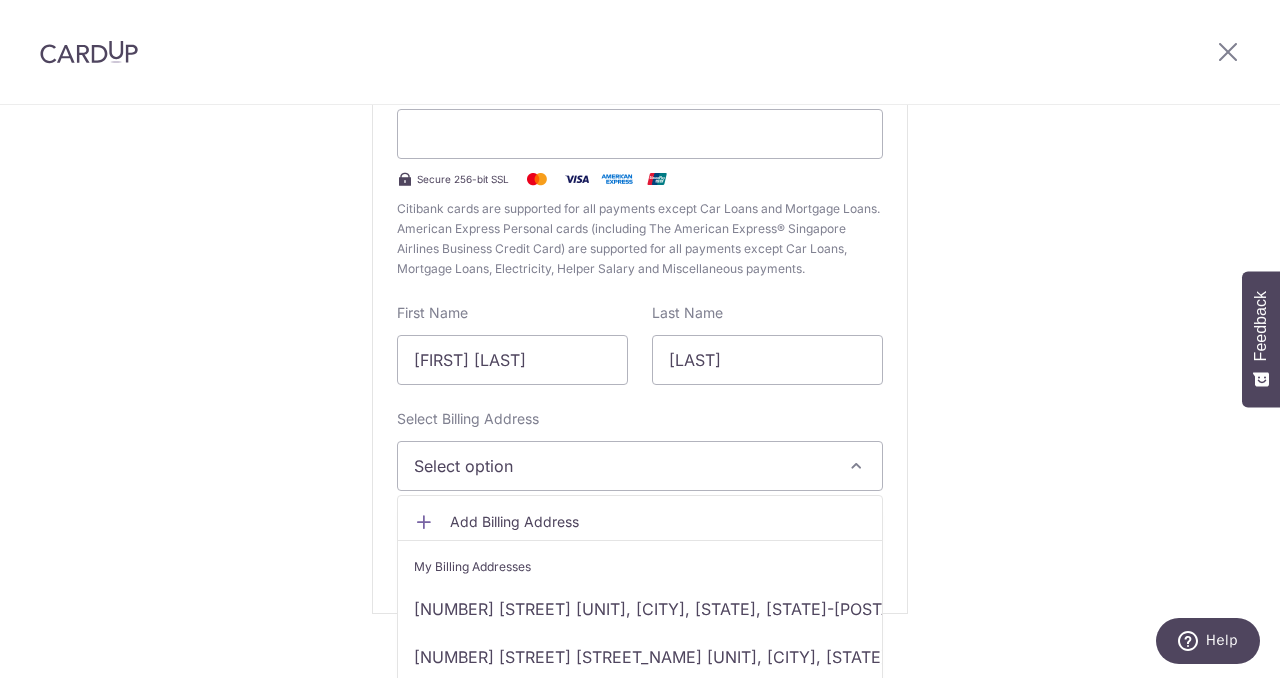 scroll, scrollTop: 267, scrollLeft: 0, axis: vertical 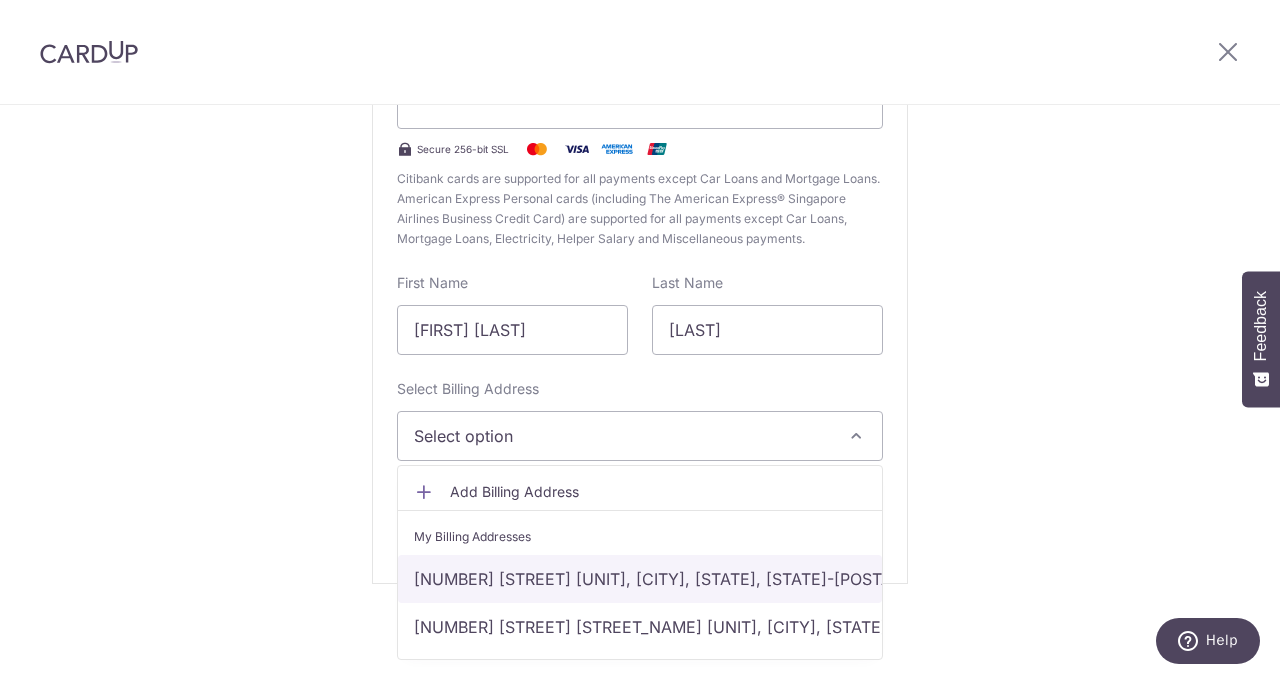 click on "Blk 775 #13-396, Pasir Ris Street 71, Singapore, Singapore, Singapore-510775" at bounding box center [640, 579] 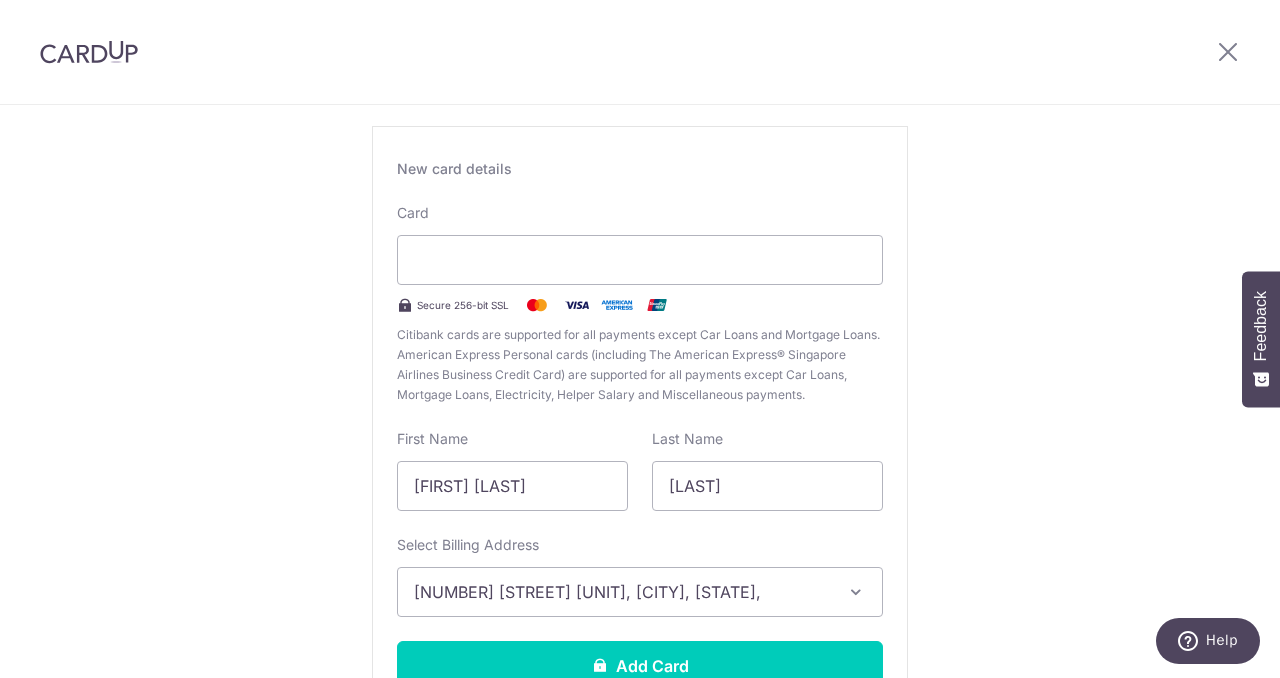 scroll, scrollTop: 106, scrollLeft: 0, axis: vertical 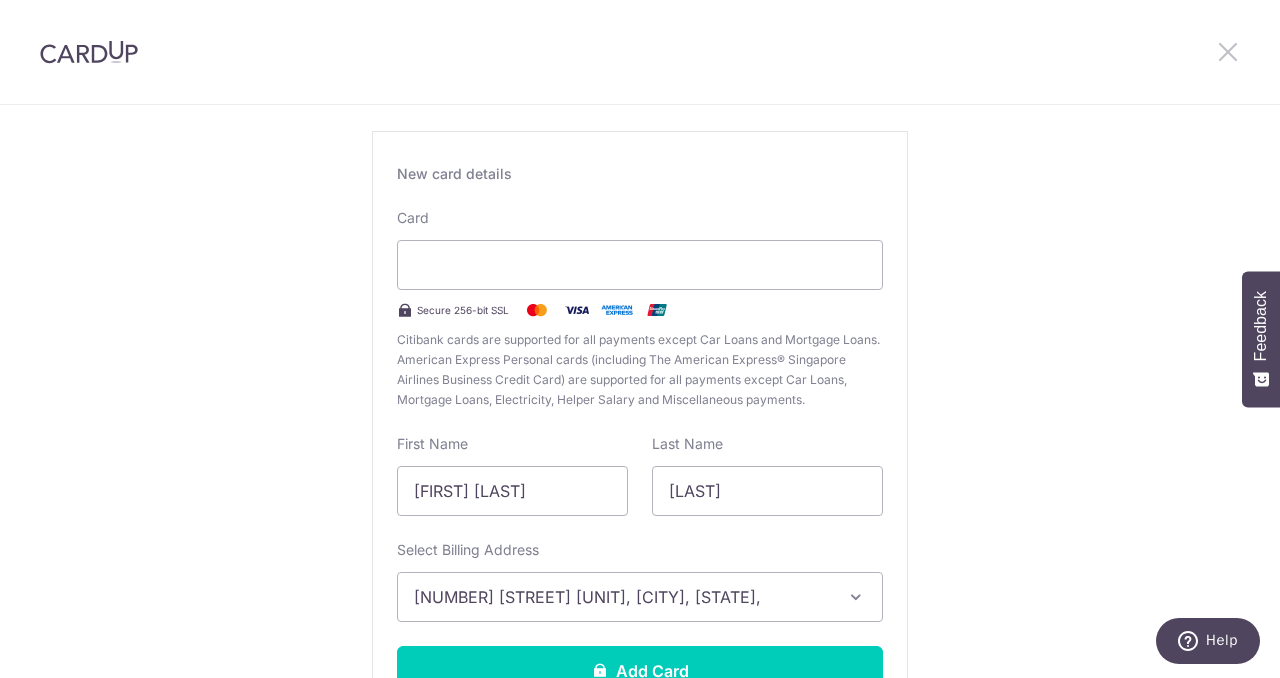 click at bounding box center [1228, 51] 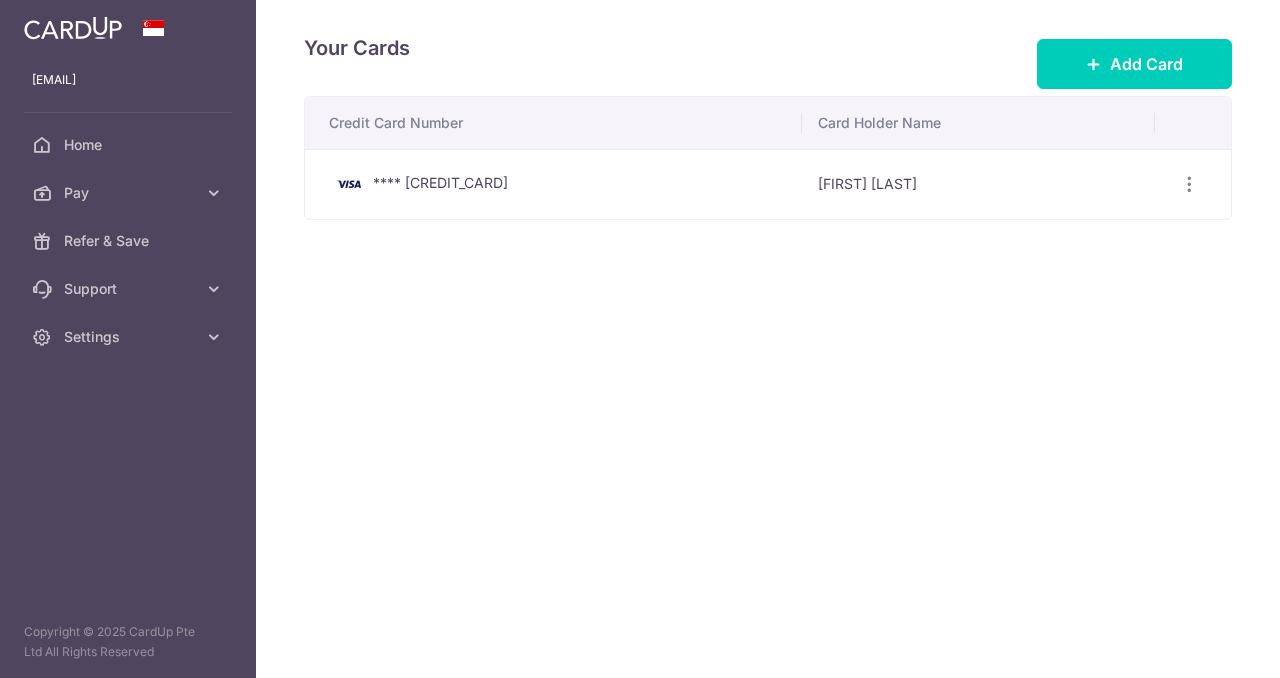 scroll, scrollTop: 0, scrollLeft: 0, axis: both 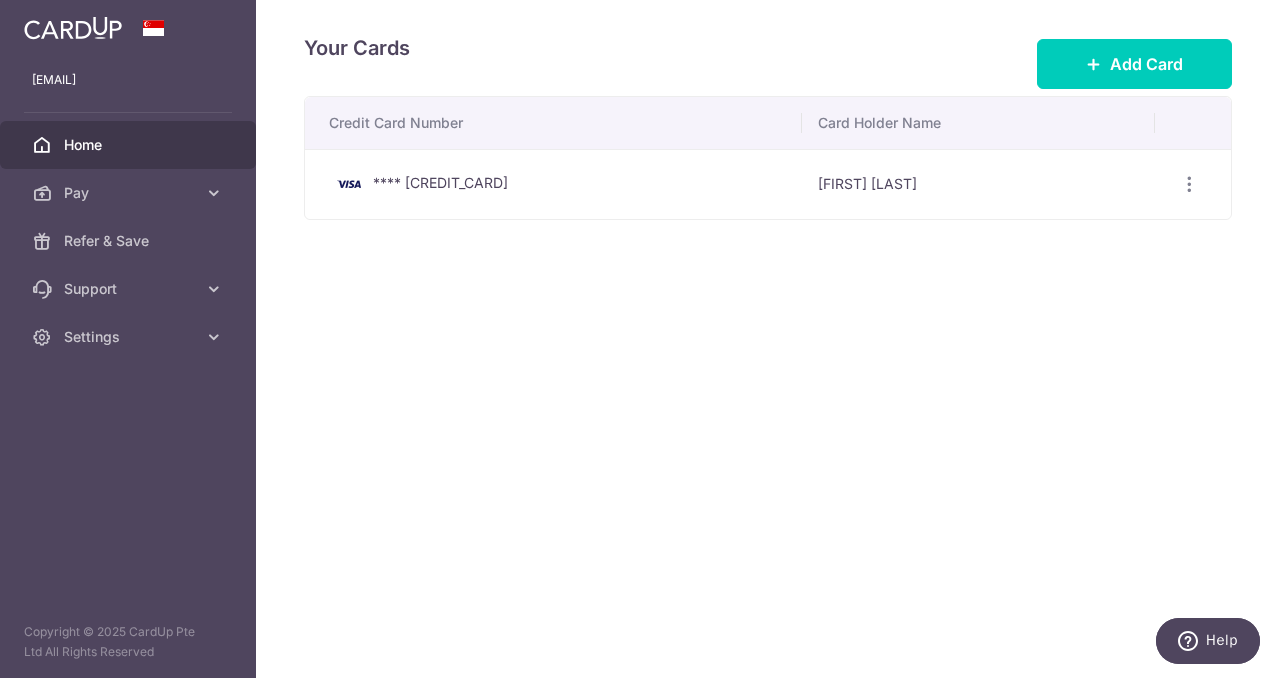 click on "Home" at bounding box center (130, 145) 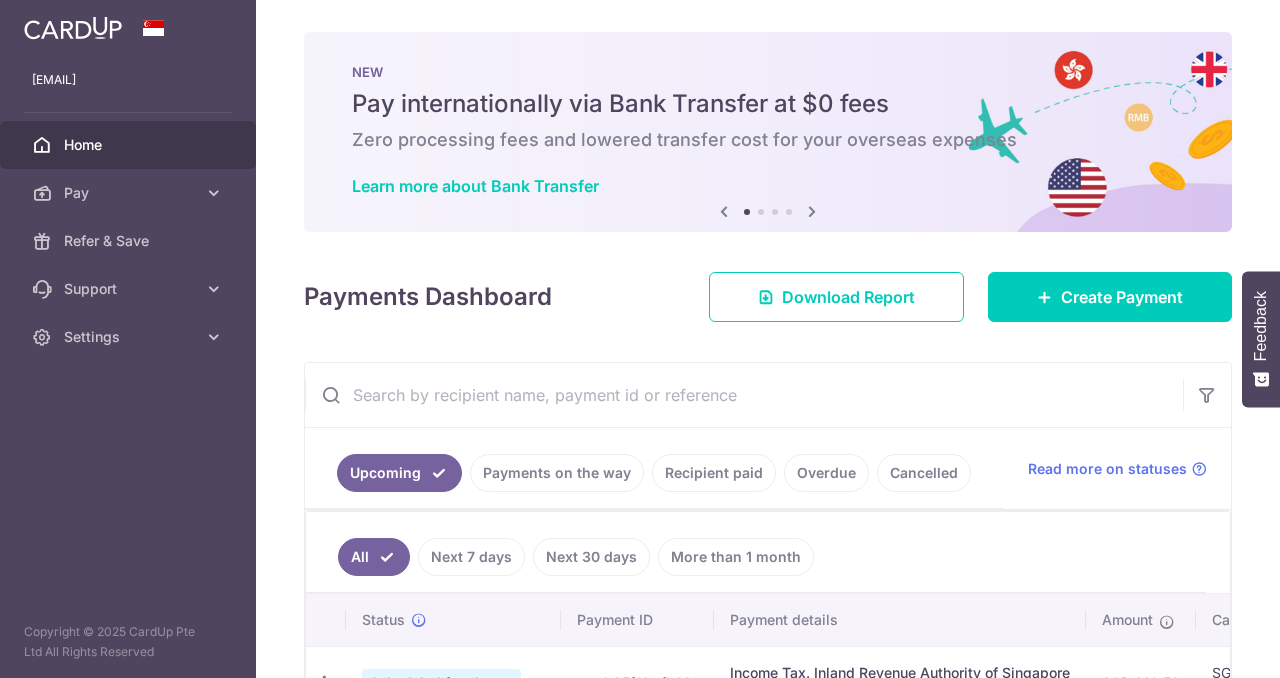 scroll, scrollTop: 0, scrollLeft: 0, axis: both 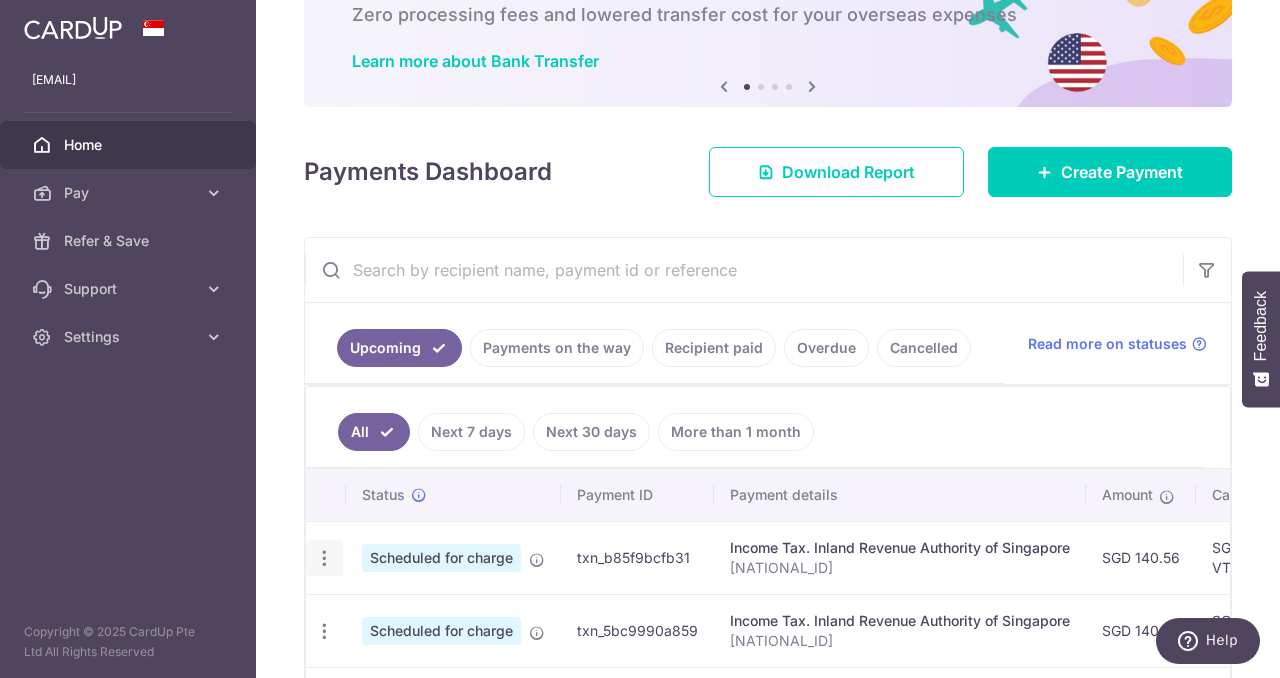 click at bounding box center (324, 558) 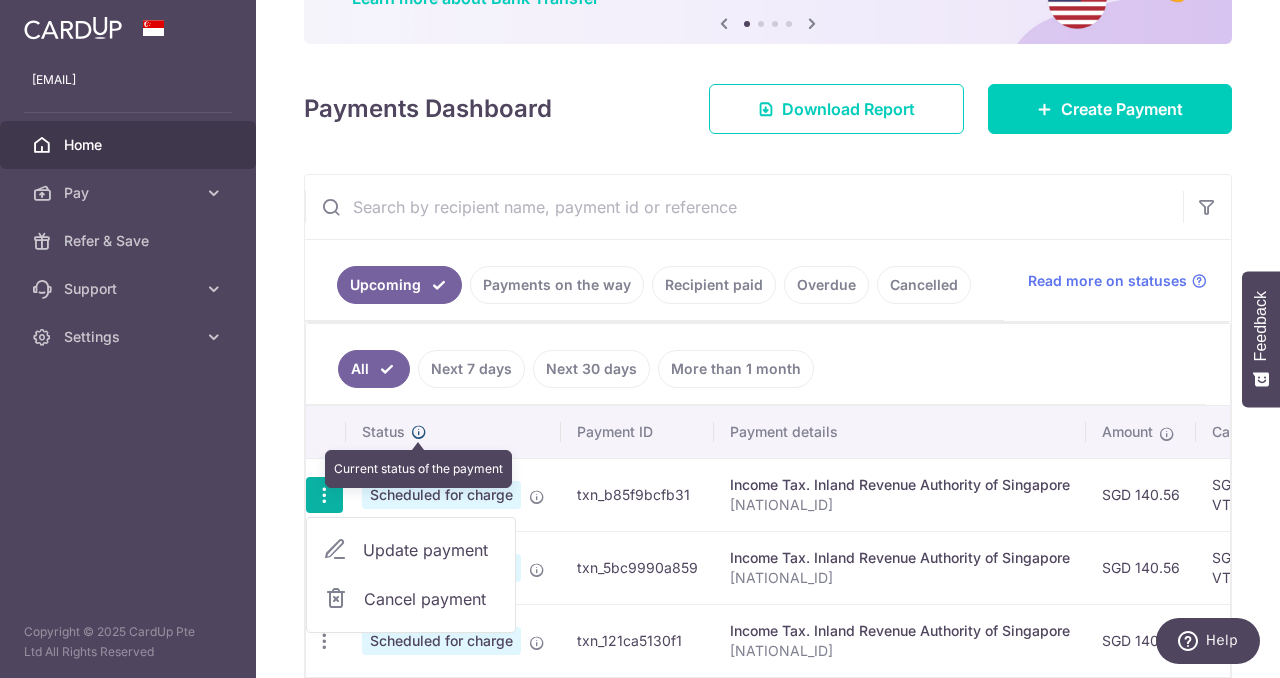 scroll, scrollTop: 219, scrollLeft: 0, axis: vertical 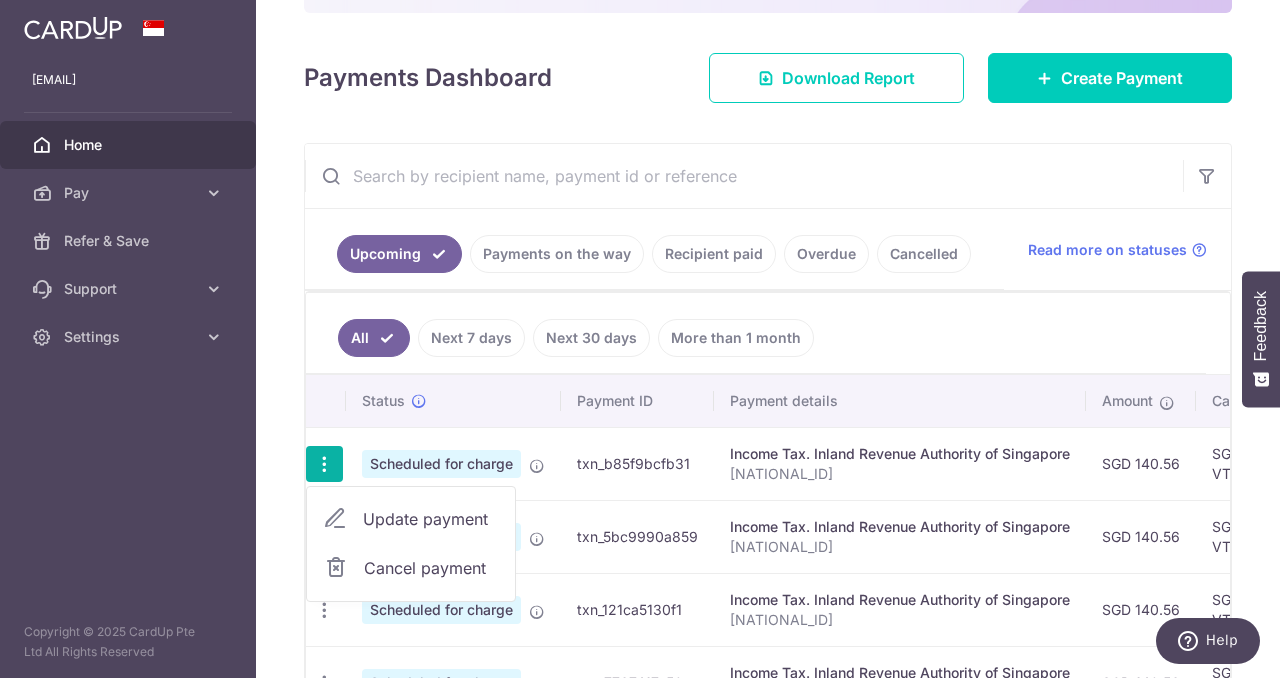 click on "Update payment" at bounding box center [431, 519] 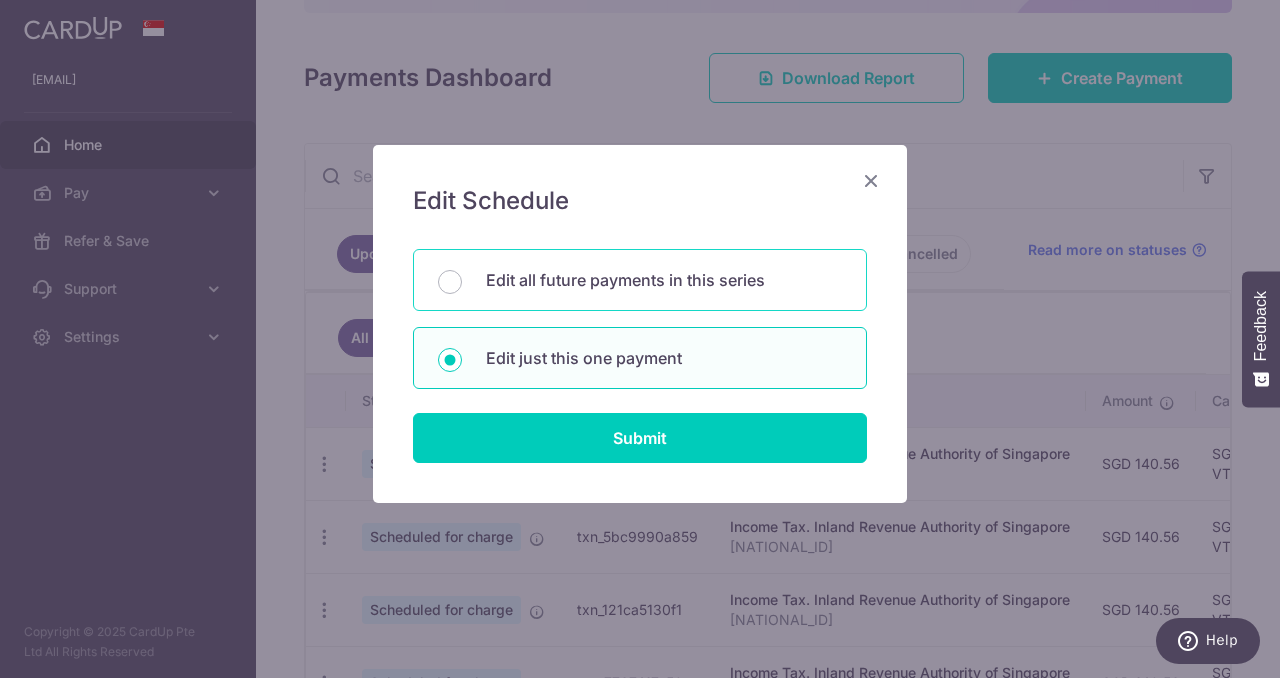click on "Edit all future payments in this series" at bounding box center (640, 280) 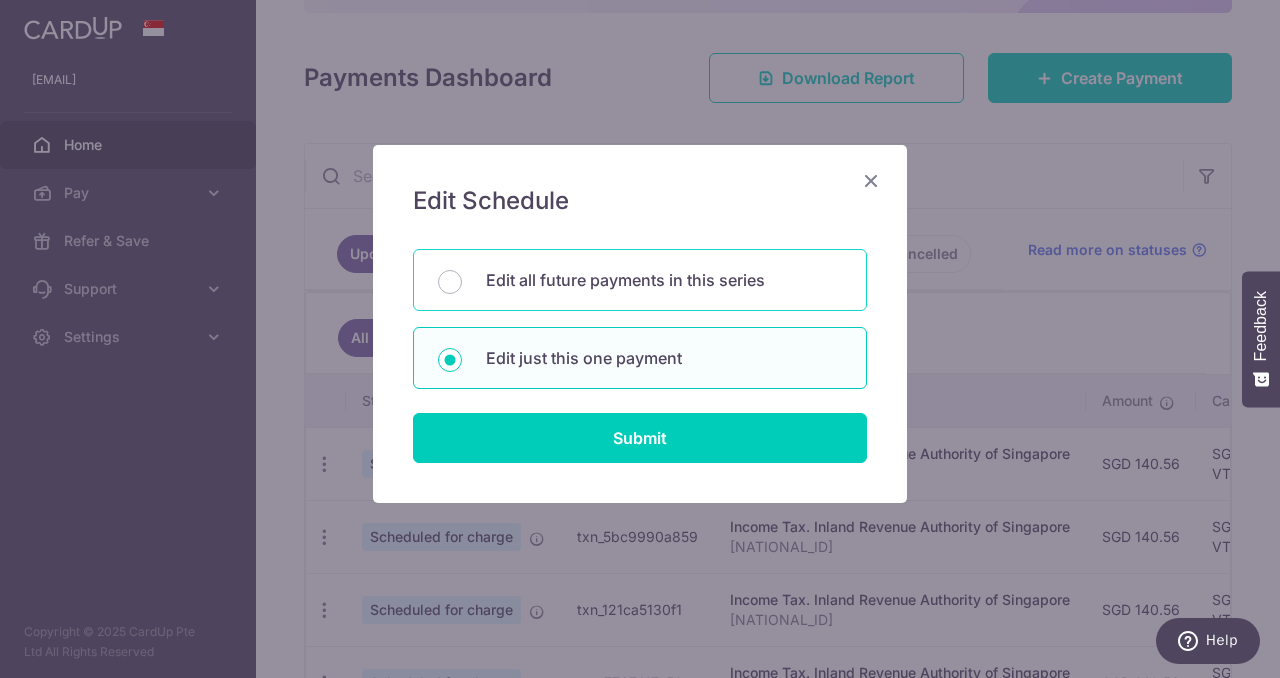 radio on "true" 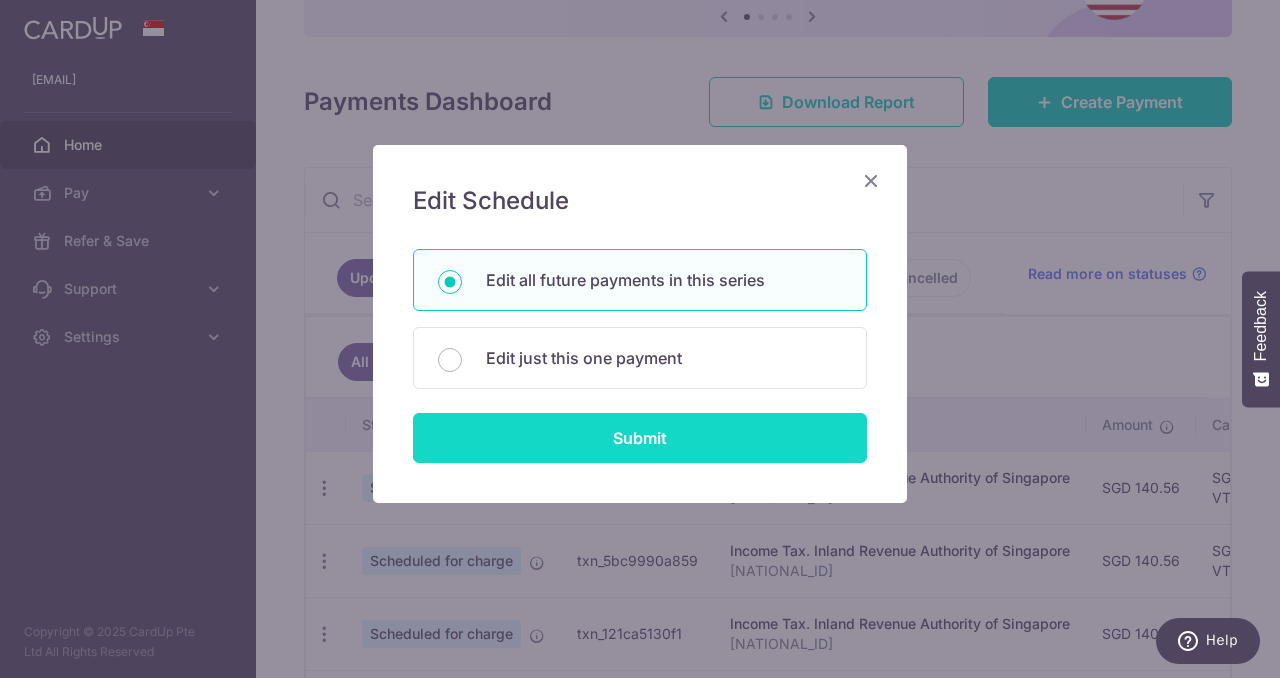 click on "Submit" at bounding box center [640, 438] 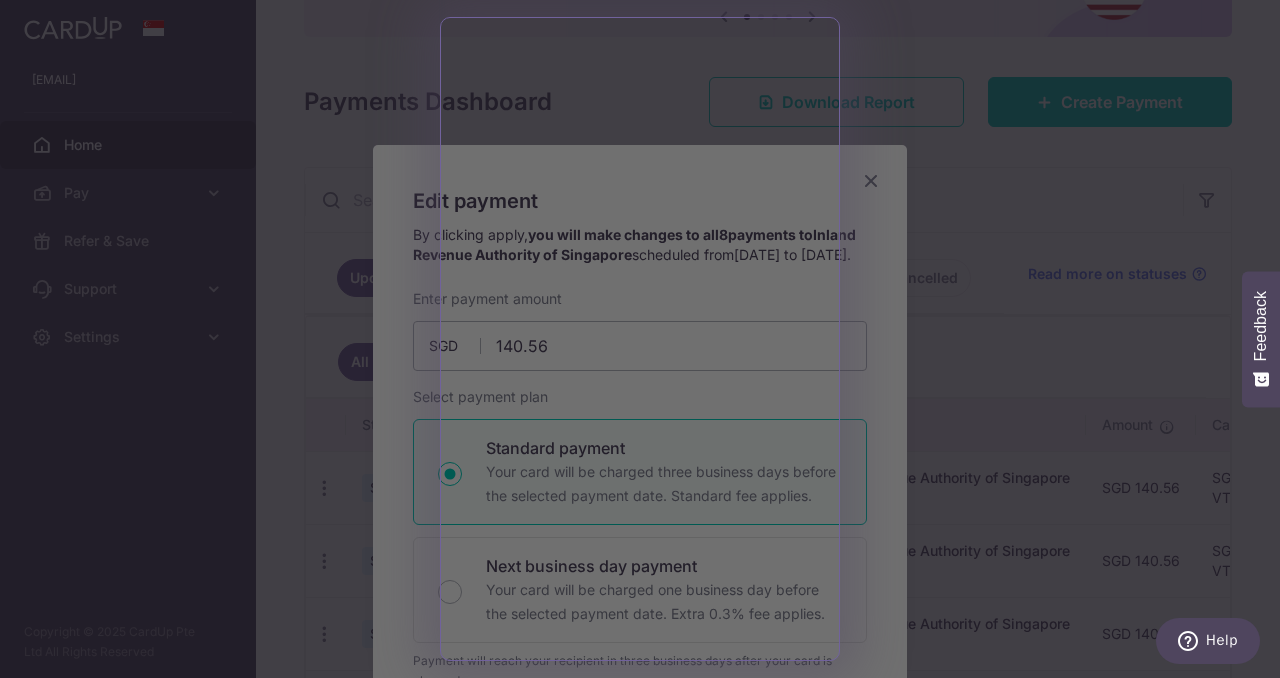 click at bounding box center (646, 342) 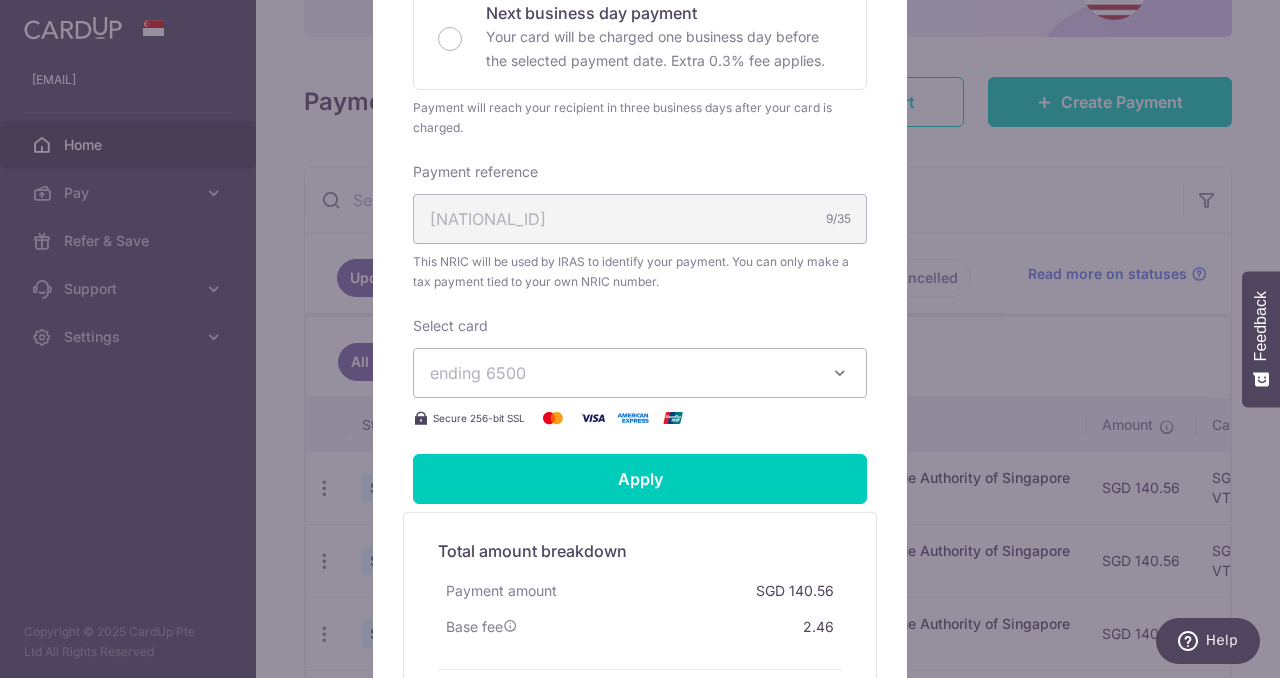 scroll, scrollTop: 575, scrollLeft: 0, axis: vertical 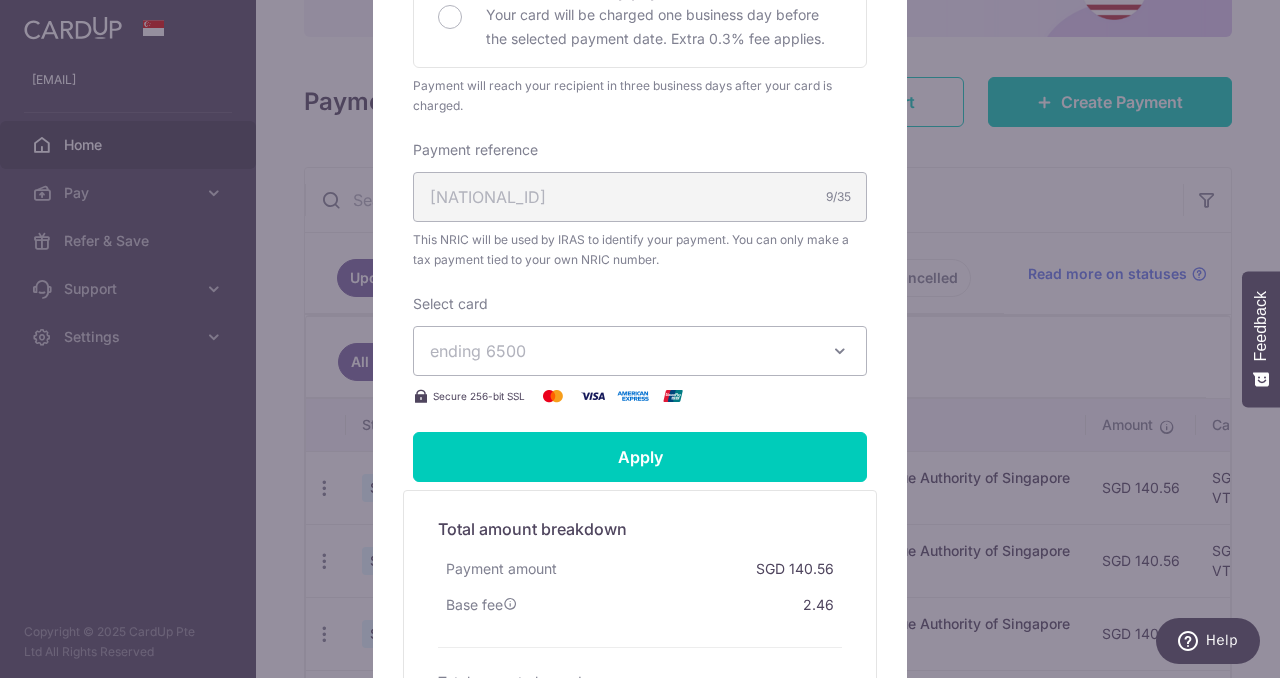 click at bounding box center [840, 351] 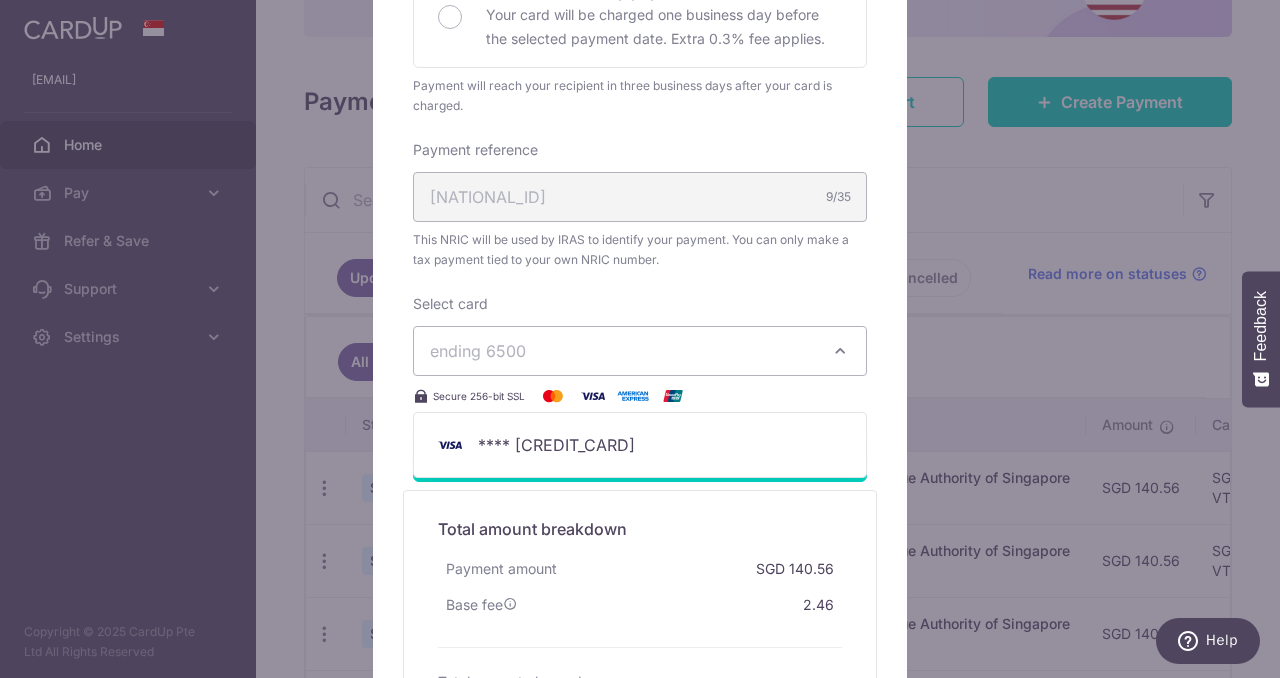 click at bounding box center [840, 351] 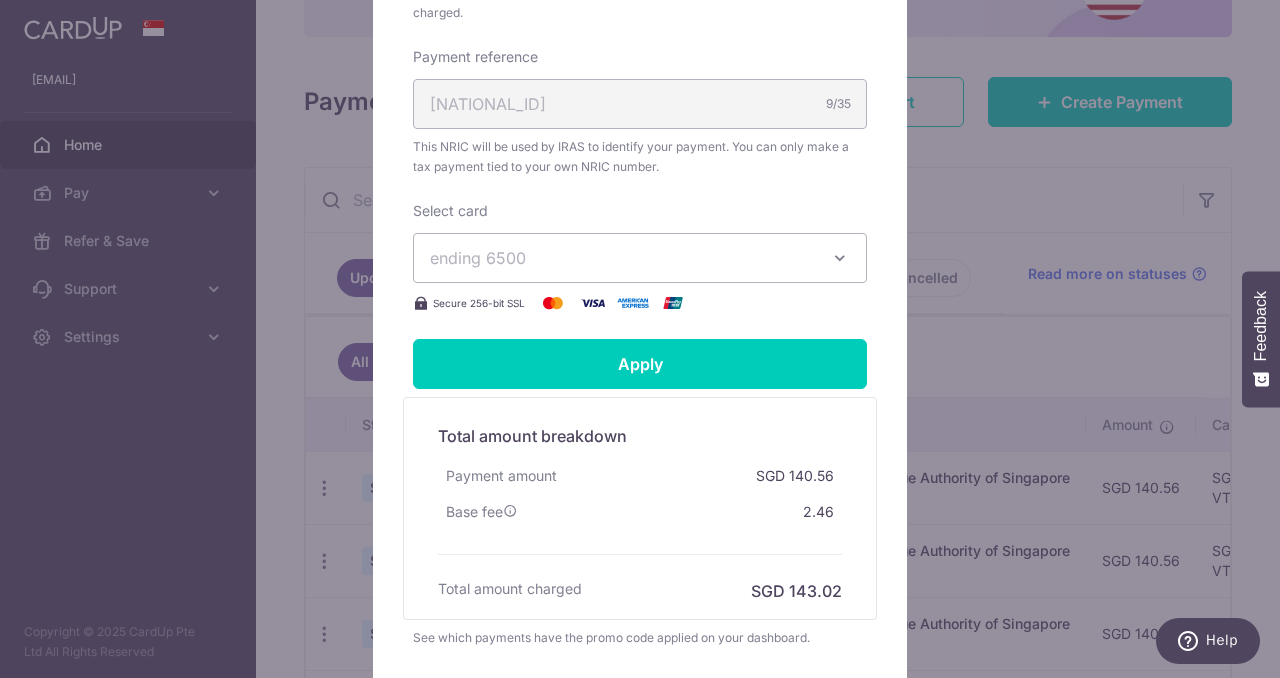scroll, scrollTop: 649, scrollLeft: 0, axis: vertical 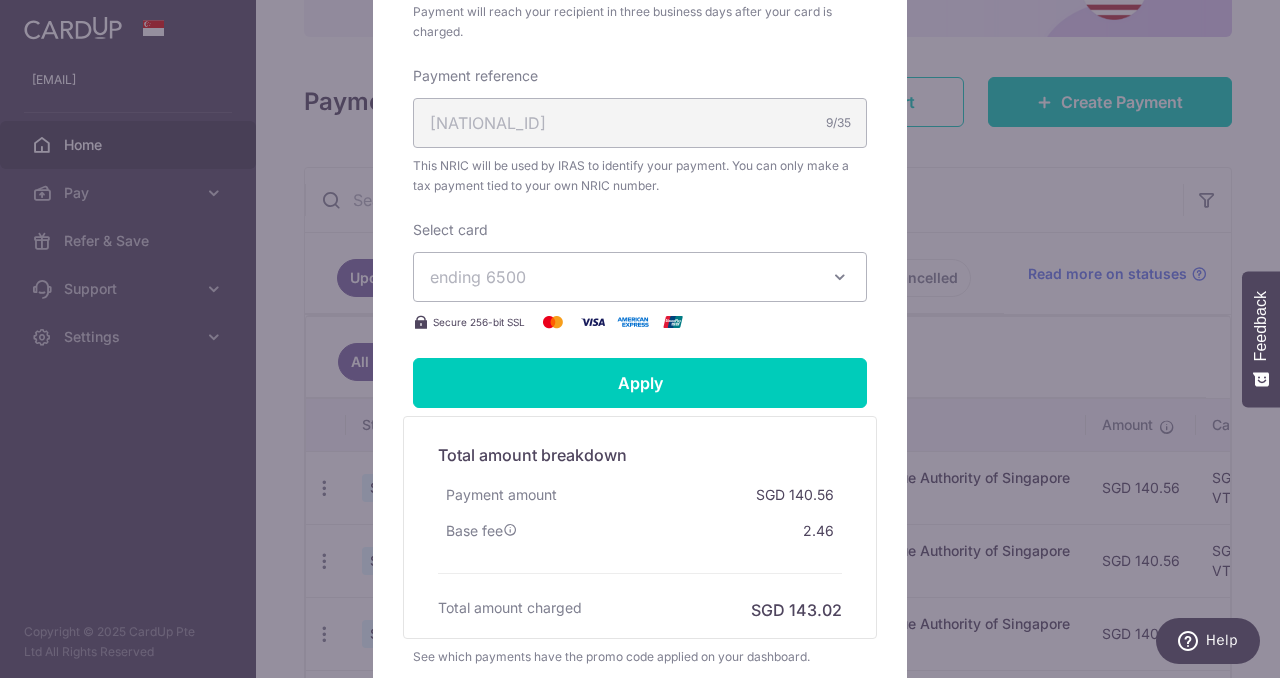 click on "By clicking apply,  you will make changes to all  8  payments to  [ORGANIZATION]  scheduled from
[DATE] to [DATE] .
By clicking below, you confirm you are editing this payment to  [ORGANIZATION]  on
[DATE] .
140.56" at bounding box center [640, 339] 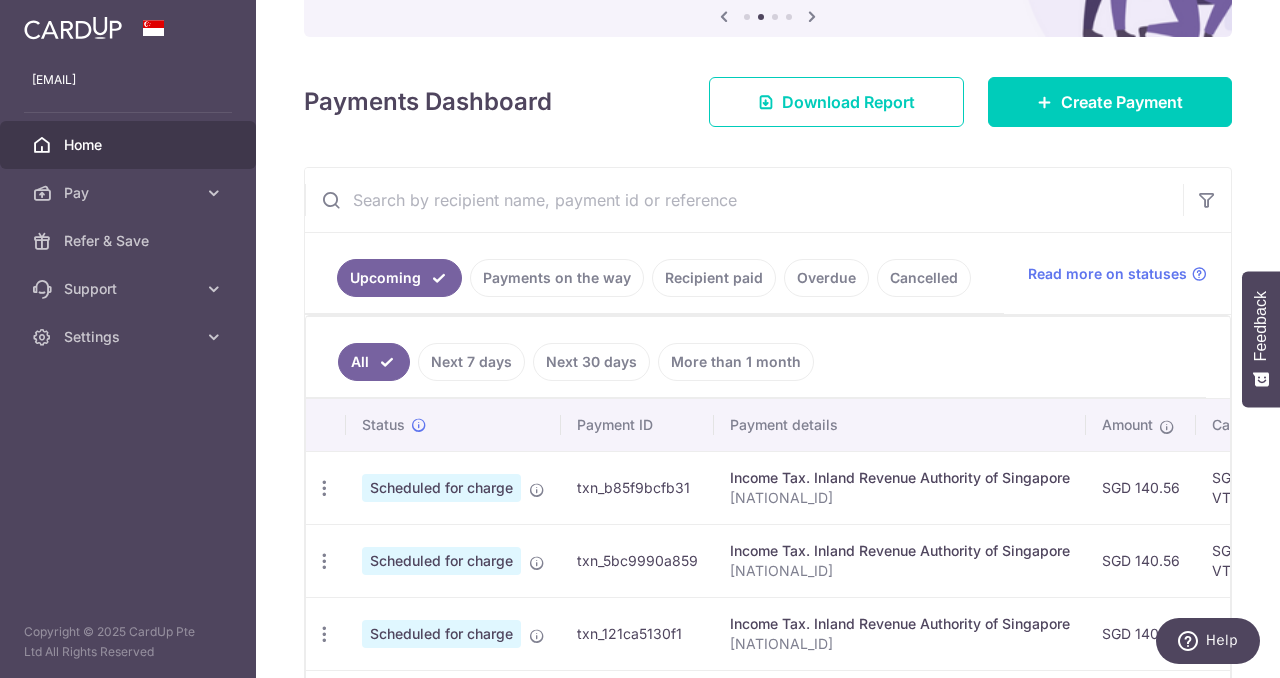 click on "Home" at bounding box center [130, 145] 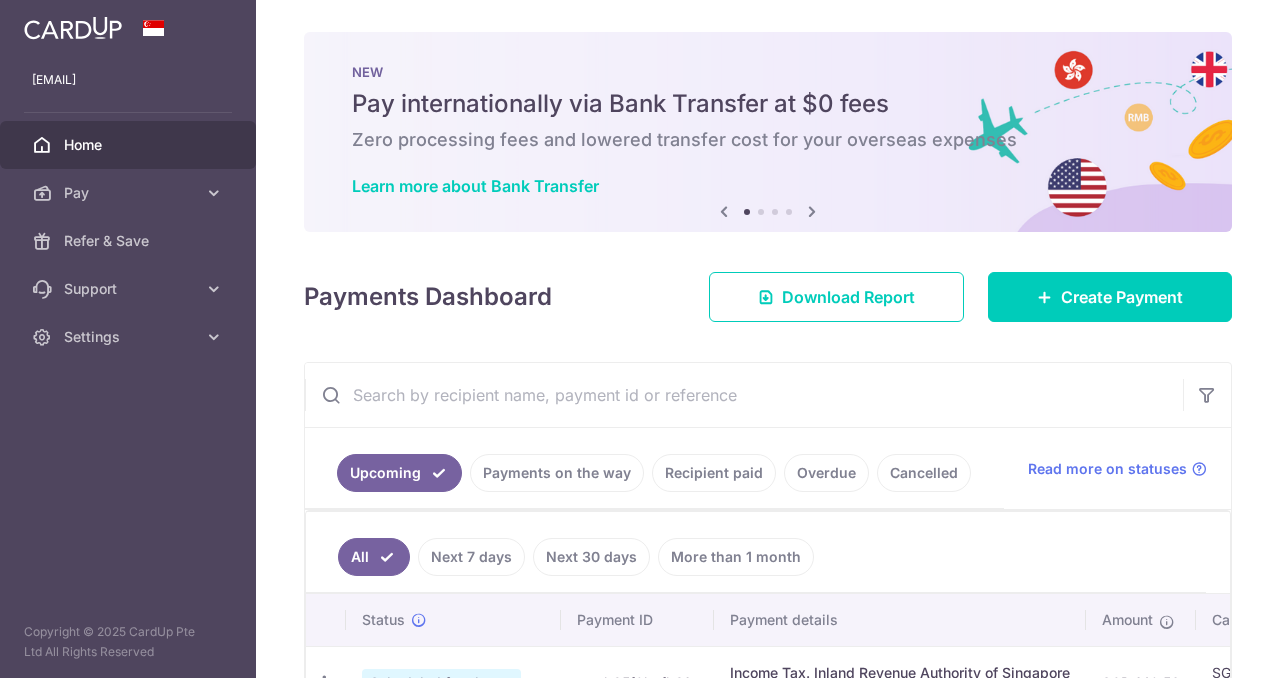 click at bounding box center [214, 193] 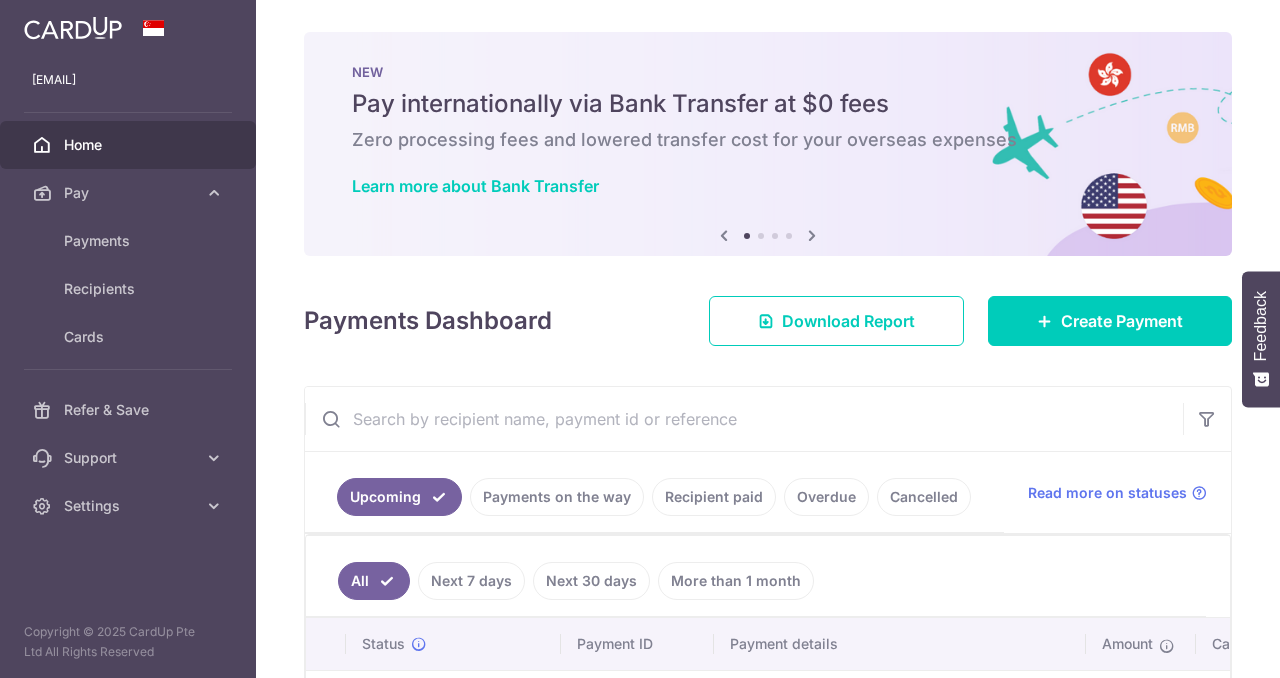 scroll, scrollTop: 0, scrollLeft: 0, axis: both 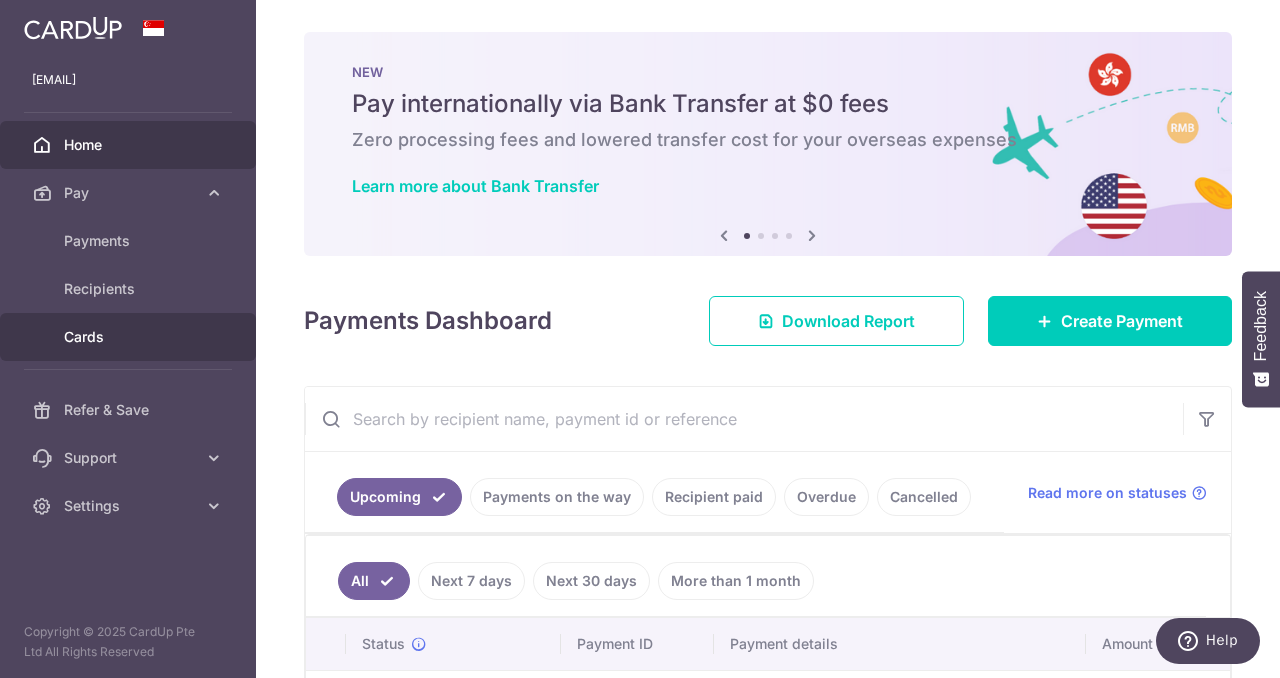 click on "Cards" at bounding box center [130, 337] 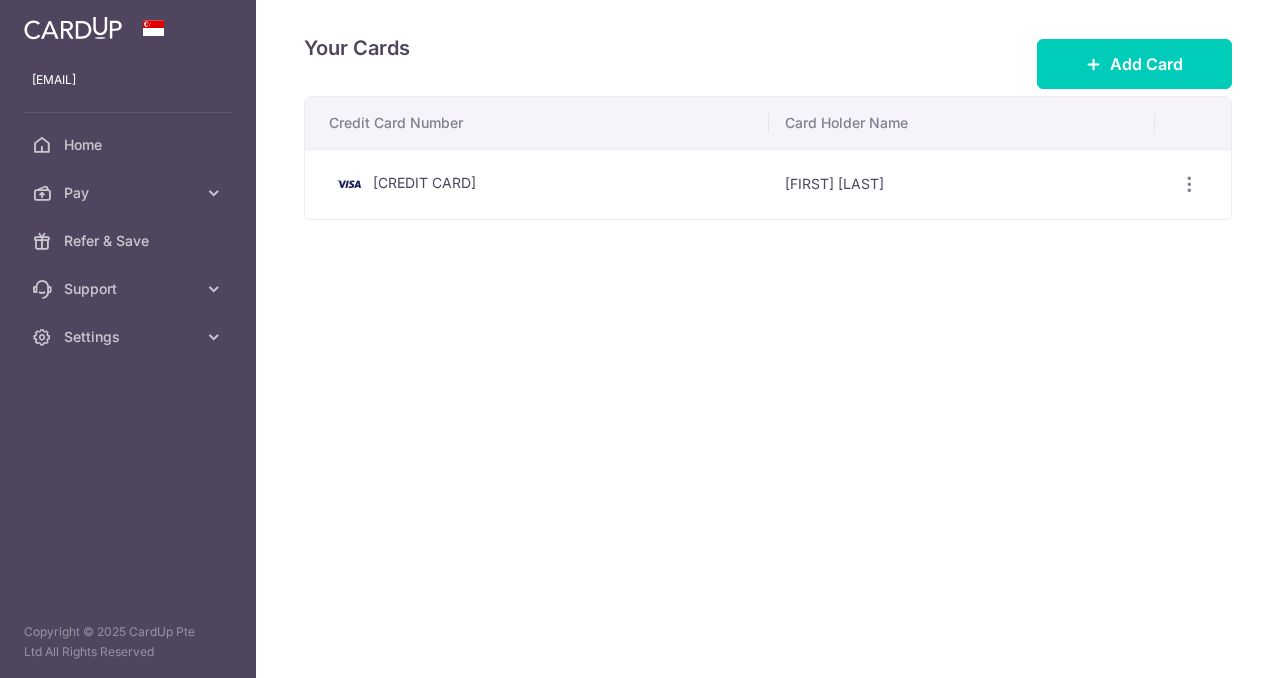 scroll, scrollTop: 0, scrollLeft: 0, axis: both 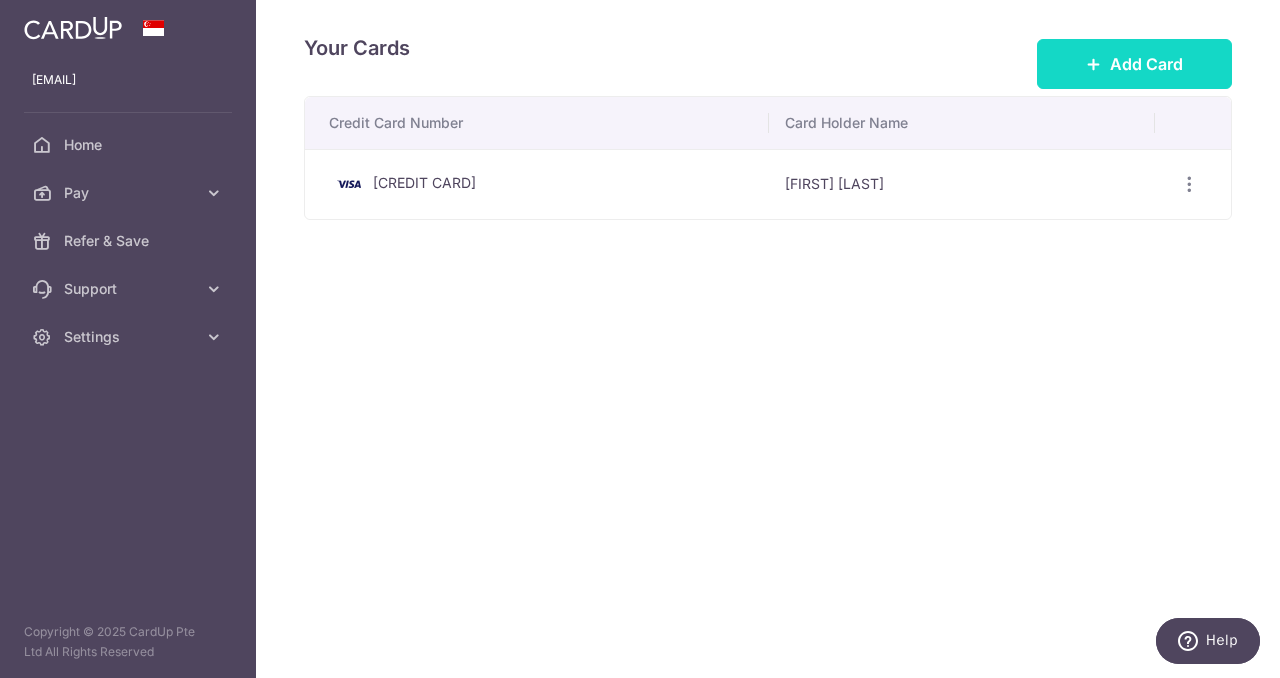 click on "Add Card" at bounding box center (1146, 64) 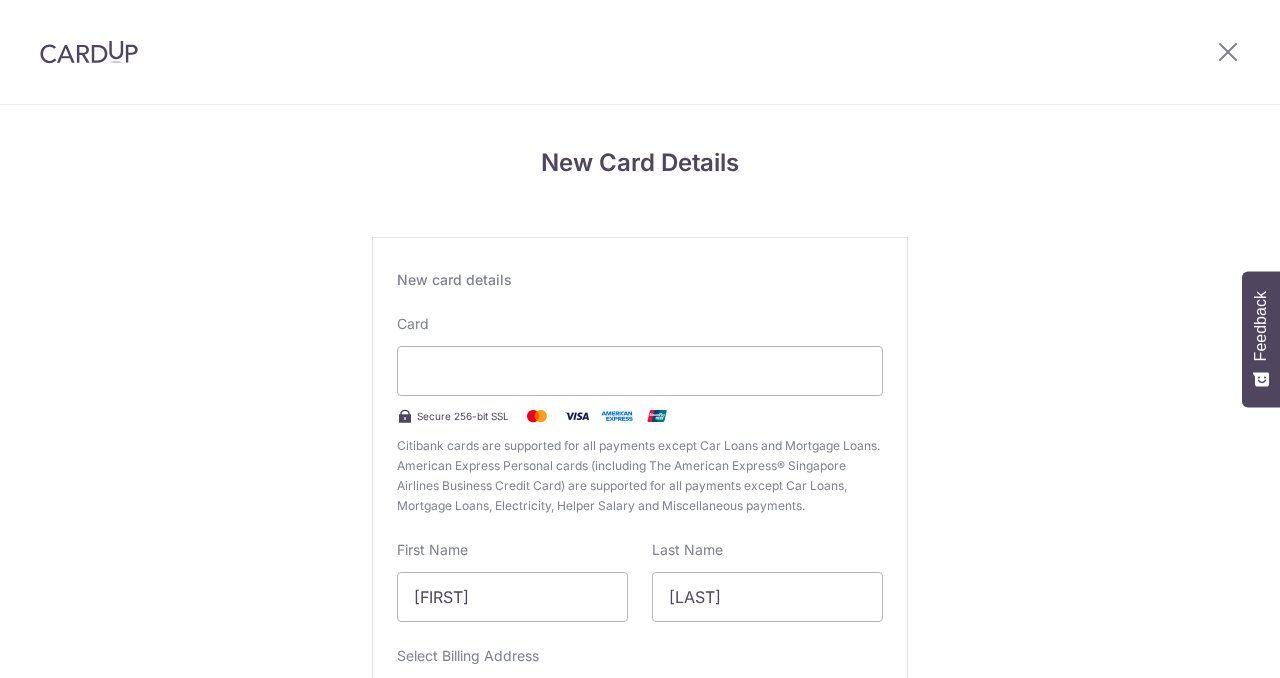 scroll, scrollTop: 0, scrollLeft: 0, axis: both 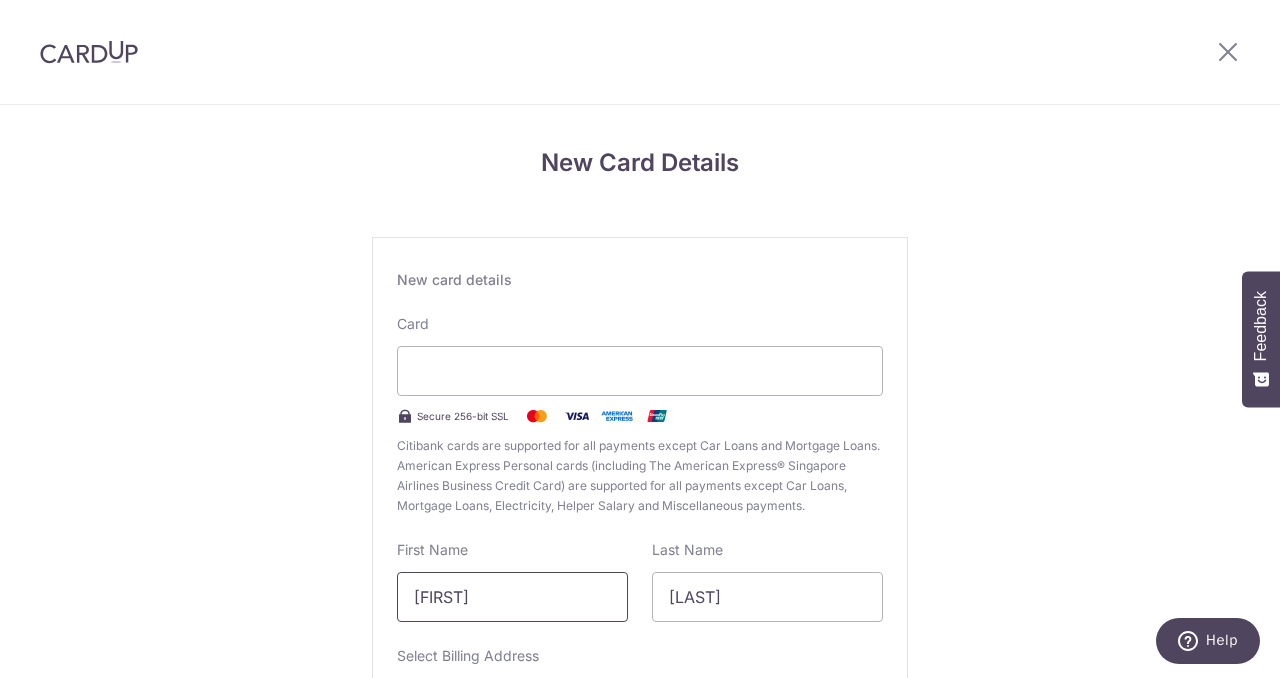 click on "[FIRST]" at bounding box center (512, 597) 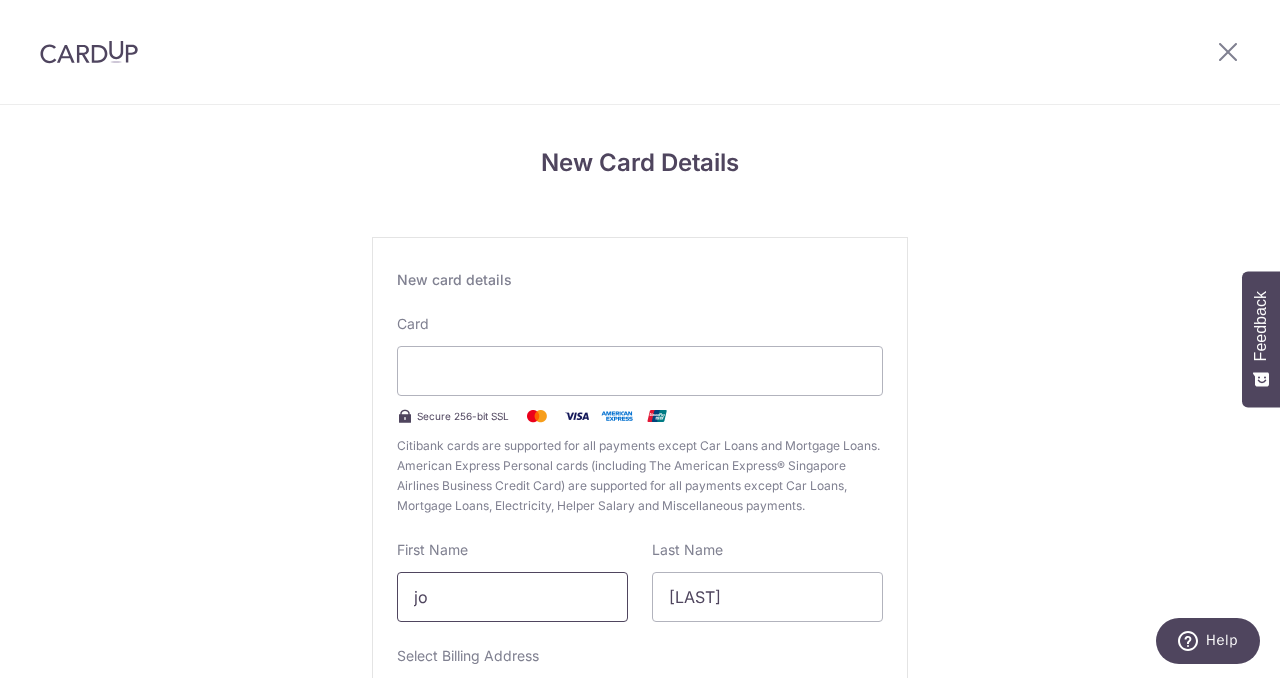 type on "j" 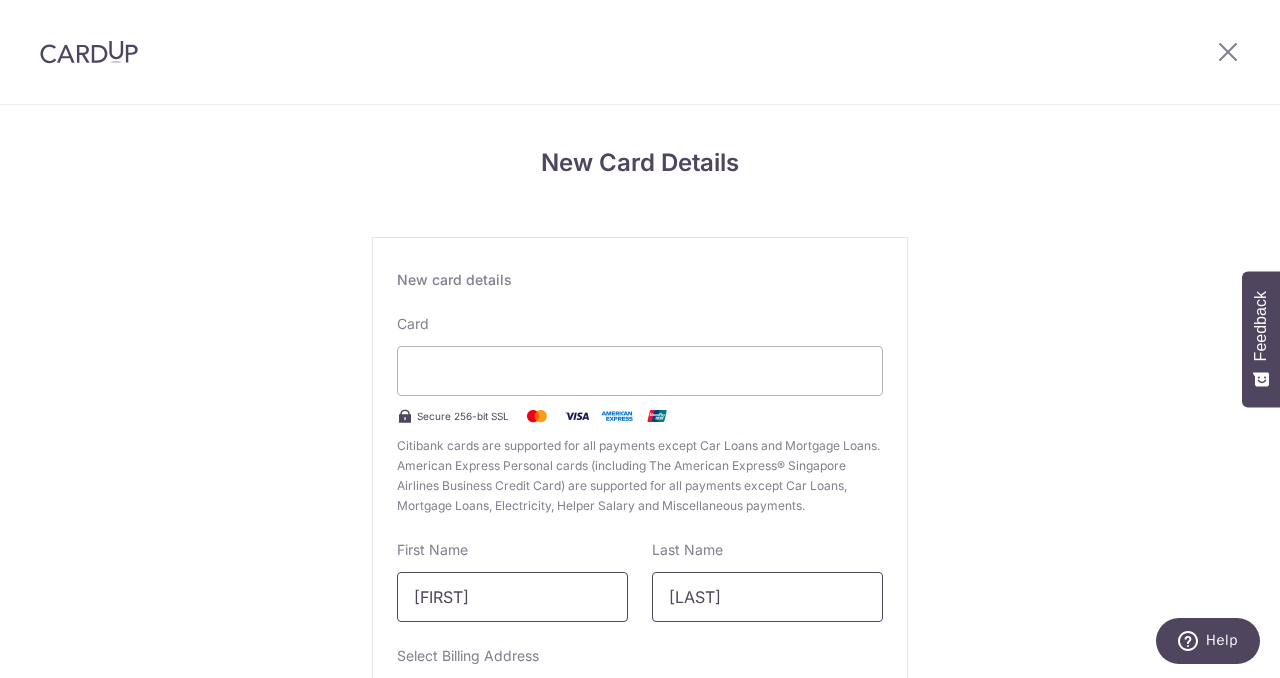 type on "[FIRST]" 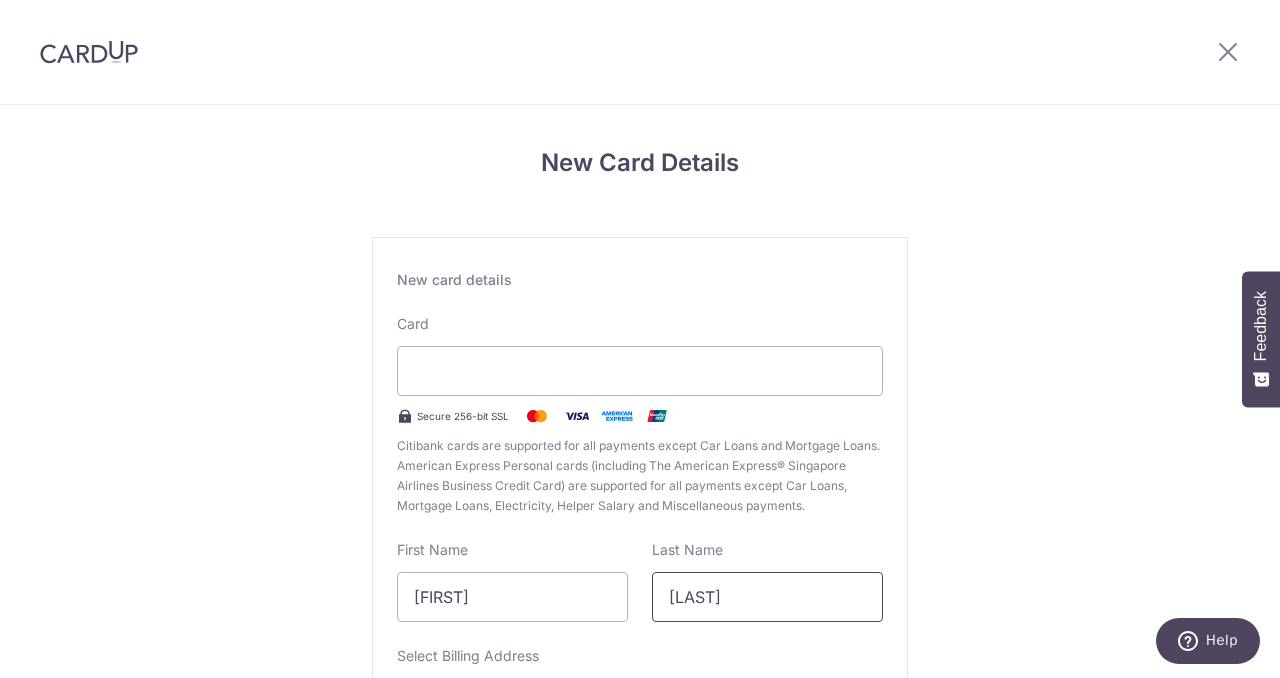 click on "[LAST]" at bounding box center (767, 597) 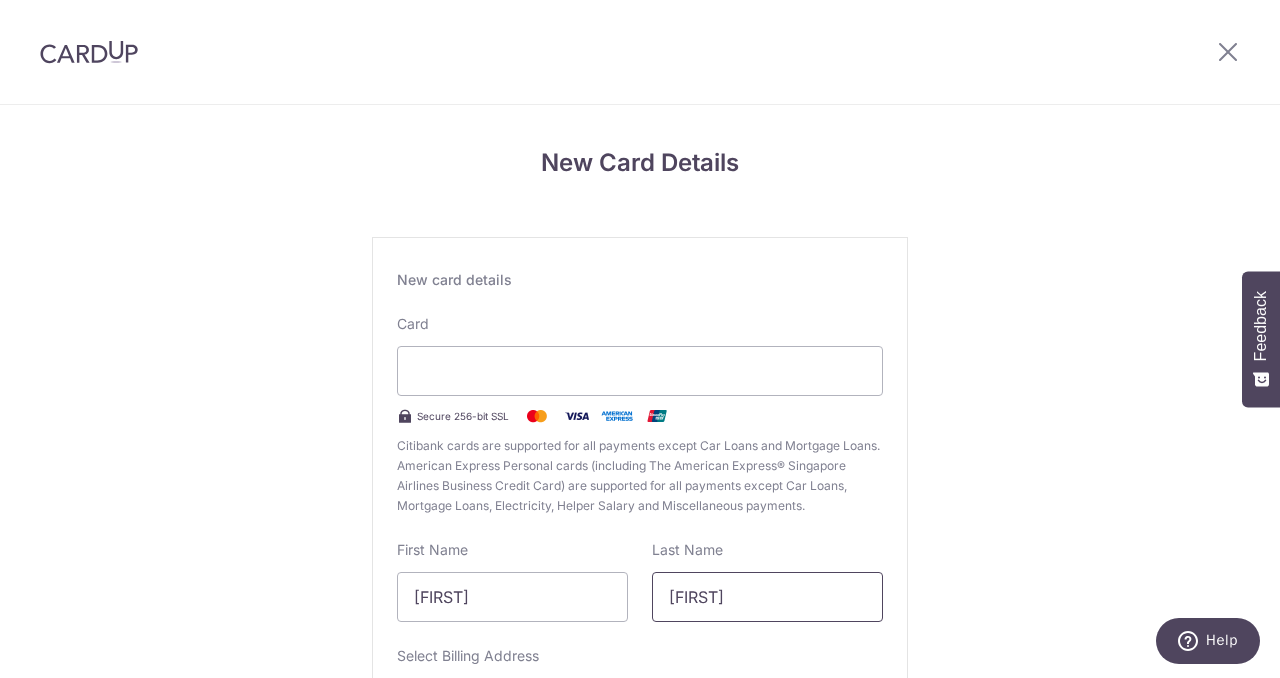 type on "Y" 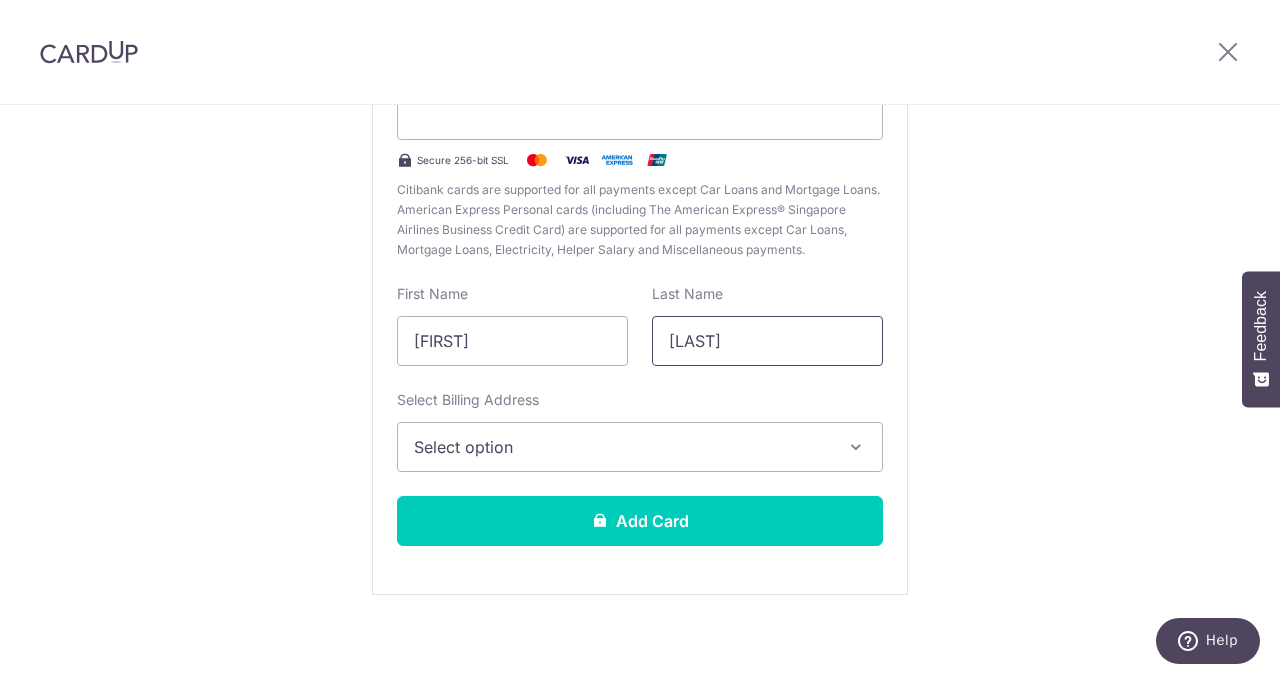 scroll, scrollTop: 267, scrollLeft: 0, axis: vertical 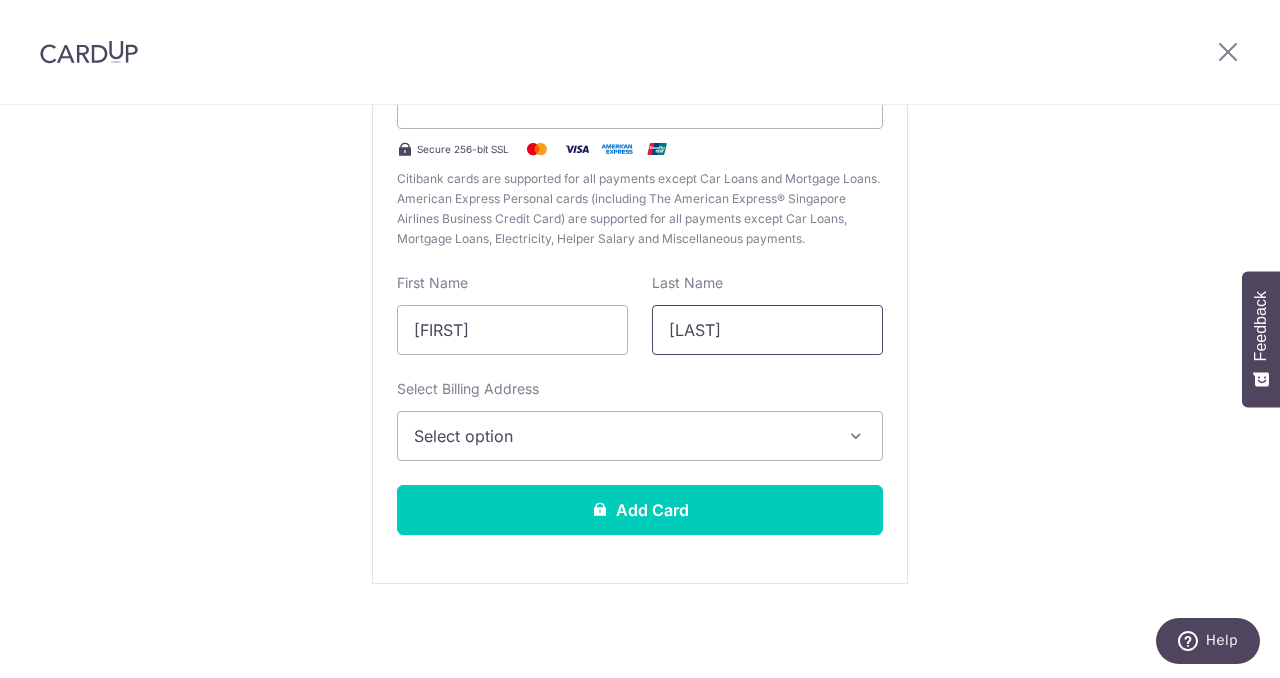 type on "[LAST]" 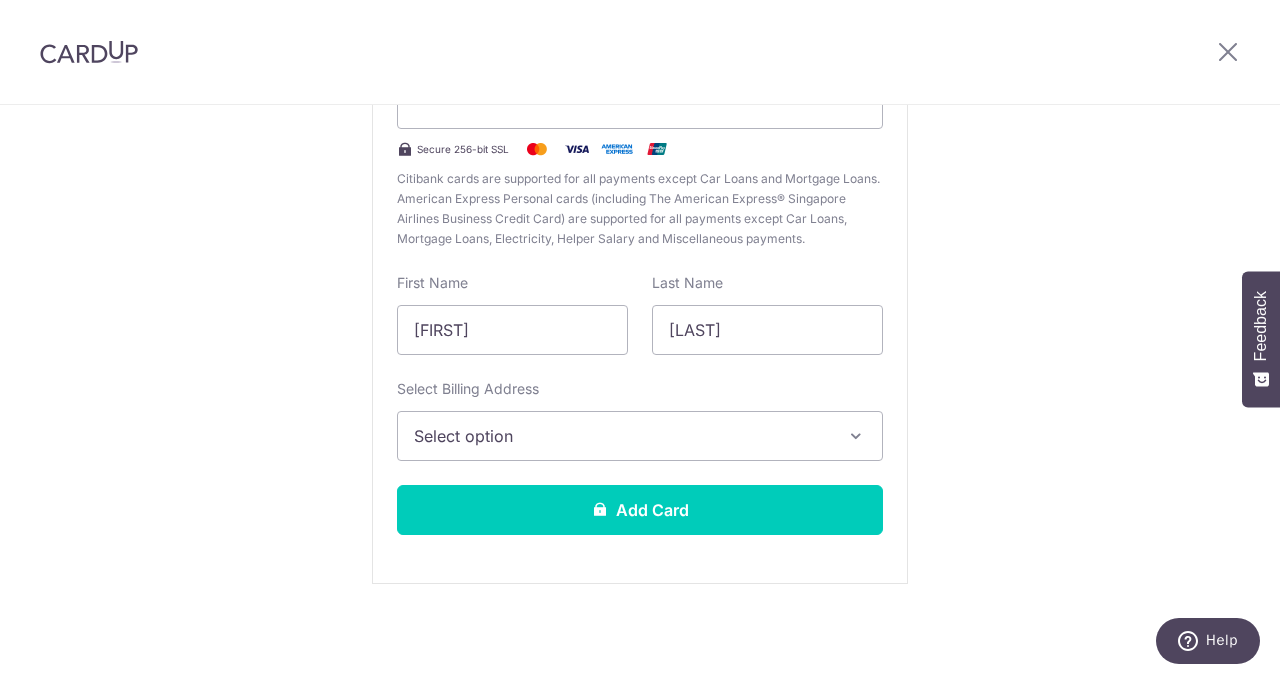 click on "Select option" at bounding box center (622, 436) 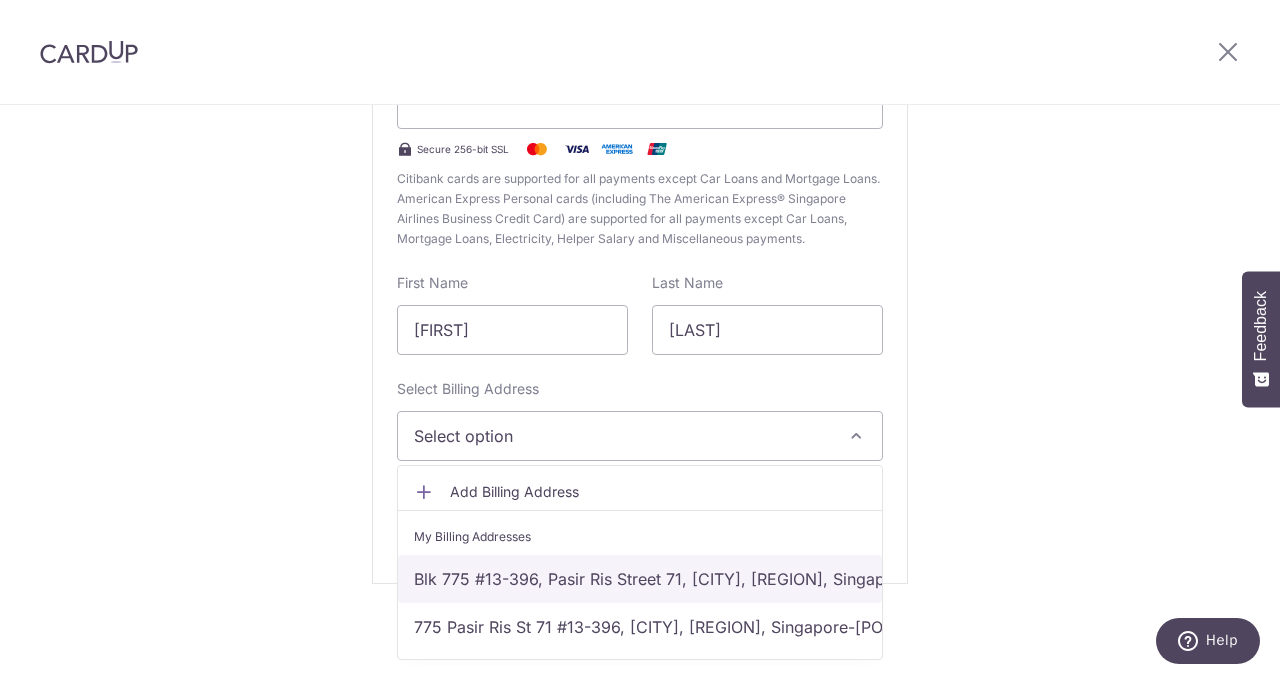 click on "Blk 775 #13-396, Pasir Ris Street 71, Singapore, Singapore, Singapore-510775" at bounding box center (640, 579) 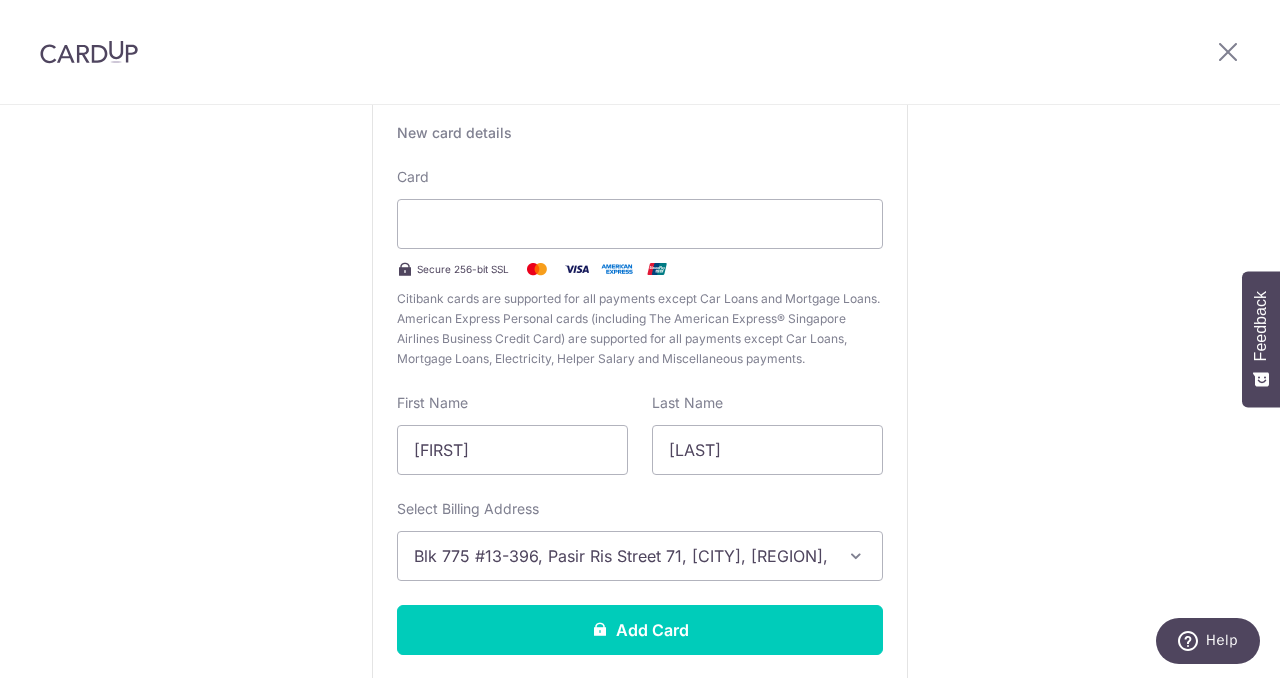 scroll, scrollTop: 165, scrollLeft: 0, axis: vertical 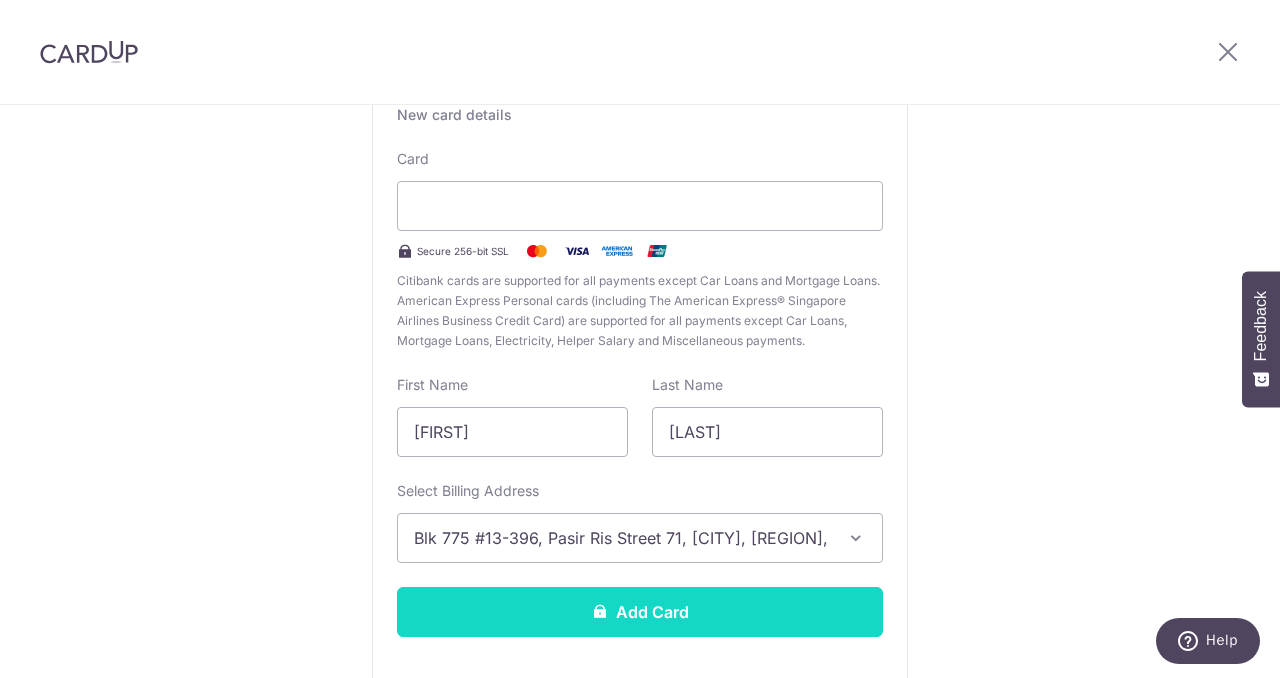 click on "Add Card" at bounding box center [640, 612] 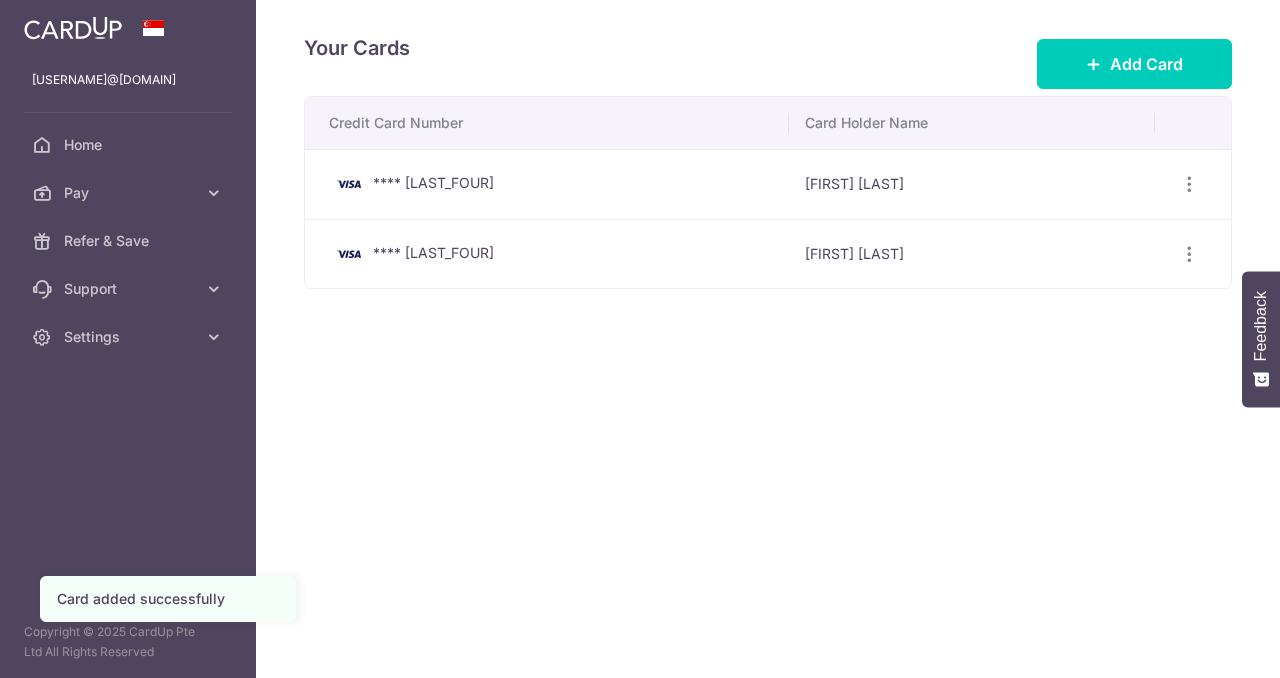 scroll, scrollTop: 0, scrollLeft: 0, axis: both 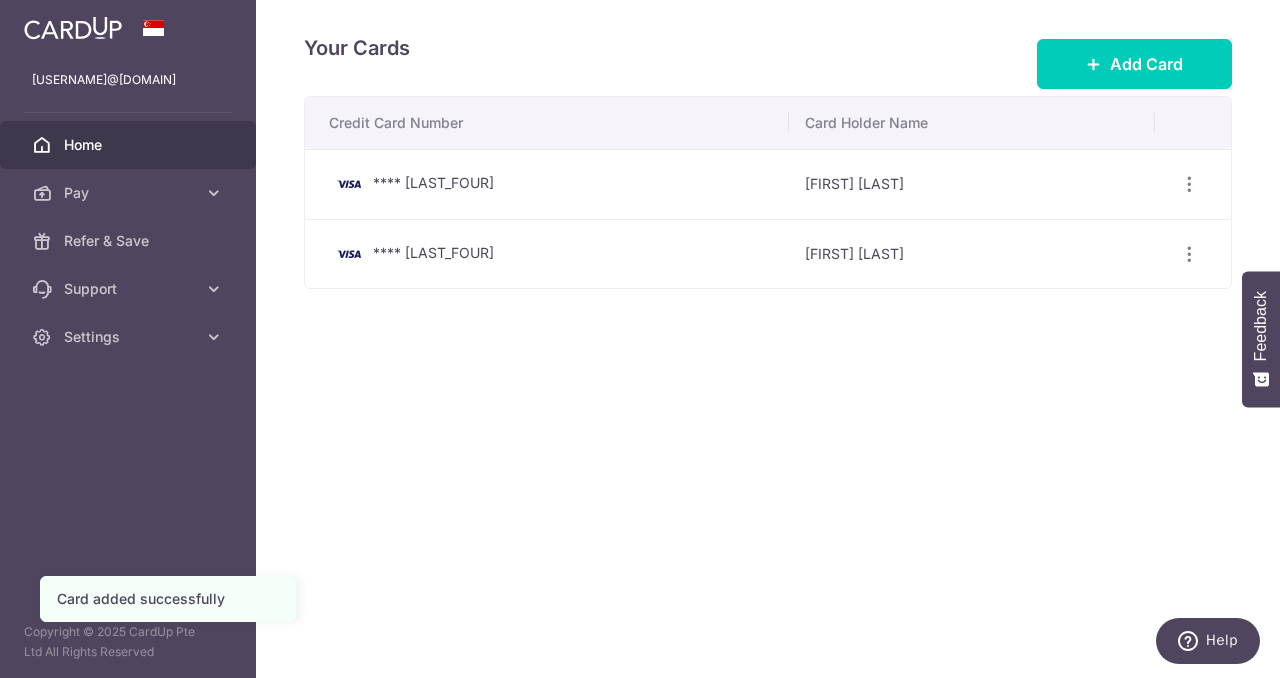 click on "Home" at bounding box center (130, 145) 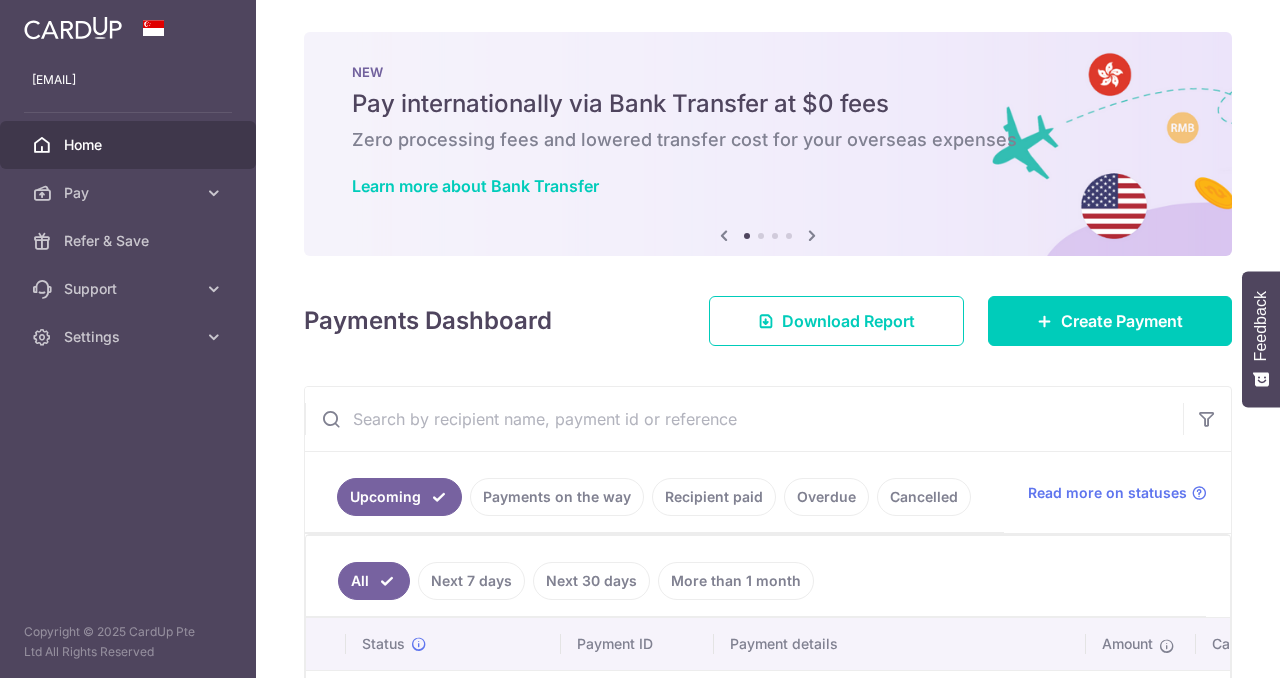 scroll, scrollTop: 0, scrollLeft: 0, axis: both 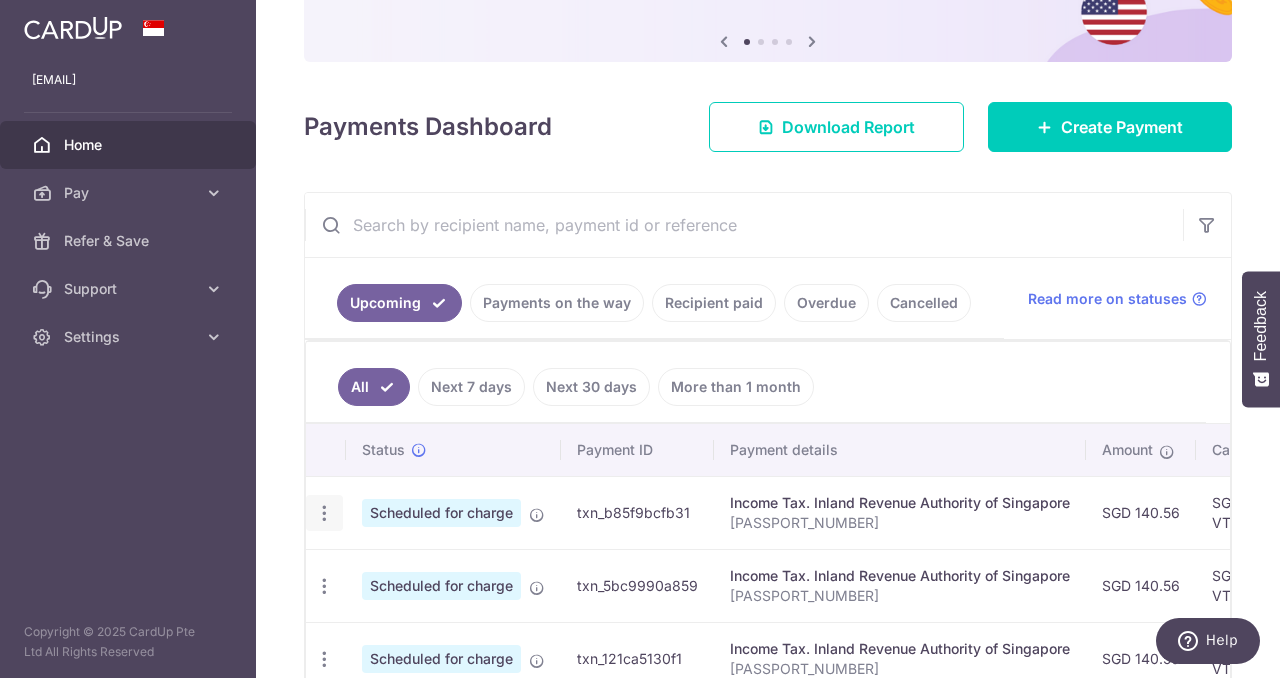 click at bounding box center [324, 513] 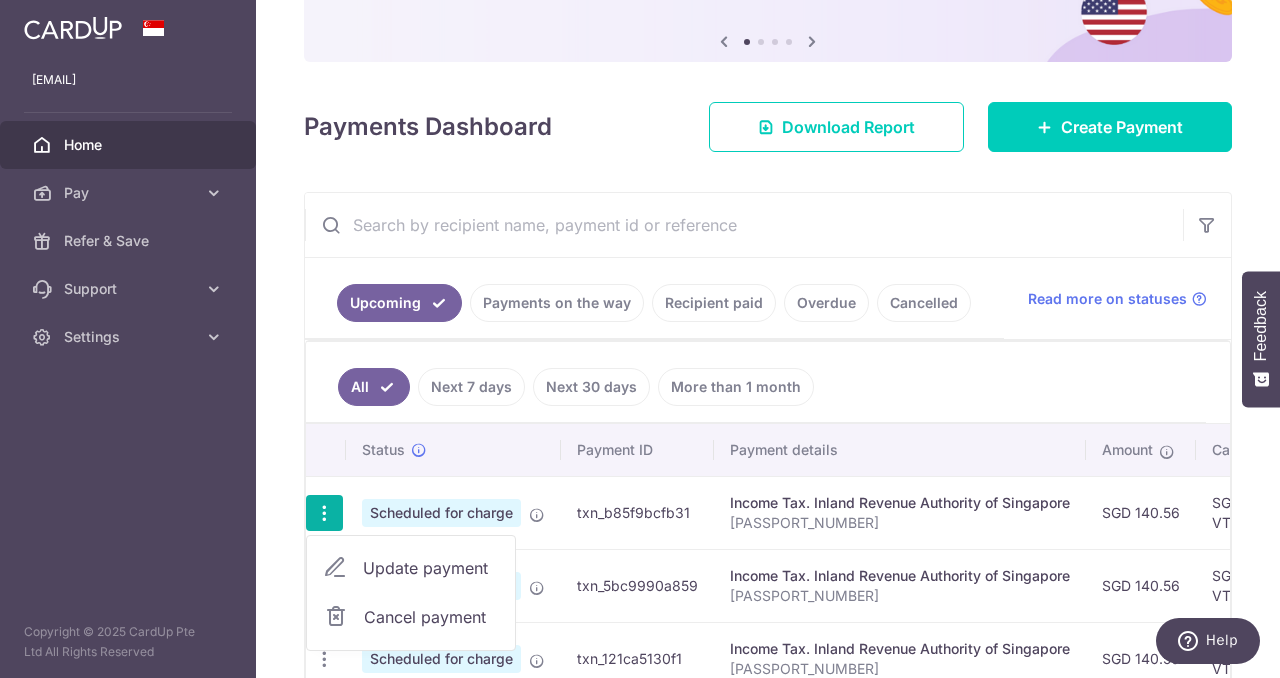 click on "×
Pause Schedule
Pause all future payments in this series
Pause just this one payment
By clicking below, you confirm you are pausing this payment to   on  . Payments can be unpaused at anytime prior to payment taken date.
Confirm
Cancel Schedule
Cancel all future payments in this series
Cancel just this one payment
Confirm
Approve Payment
Recipient Bank Details" at bounding box center (768, 339) 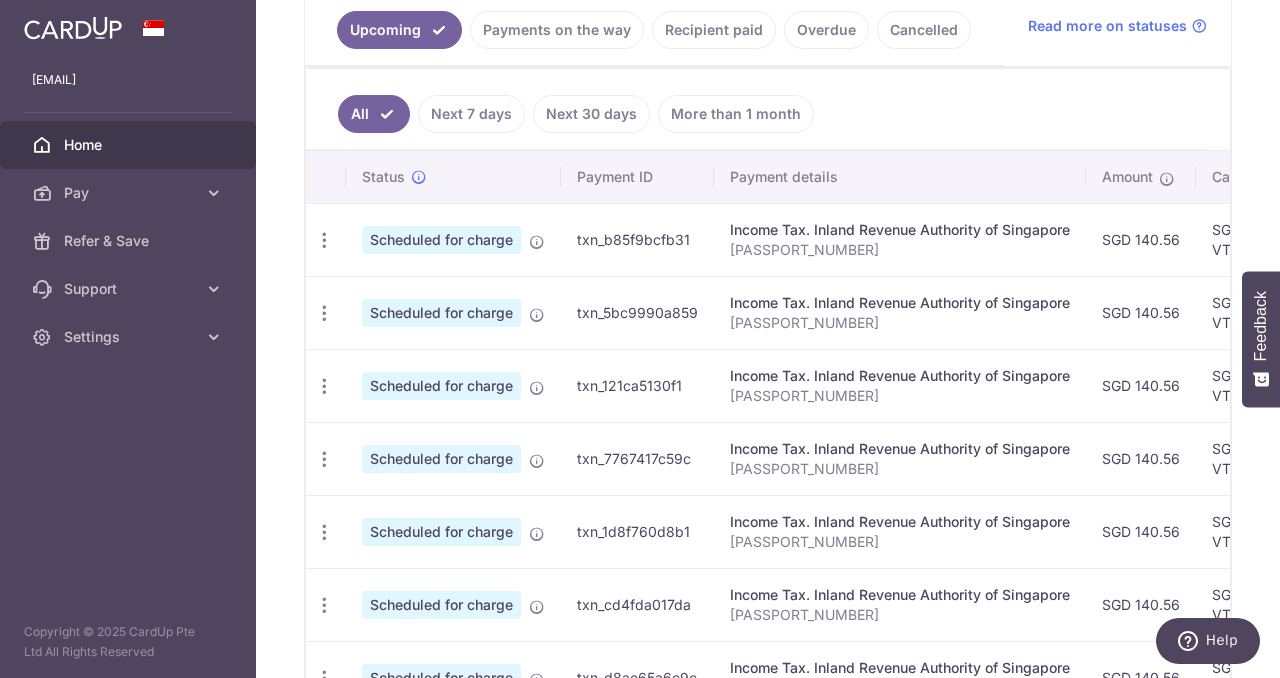 scroll, scrollTop: 475, scrollLeft: 0, axis: vertical 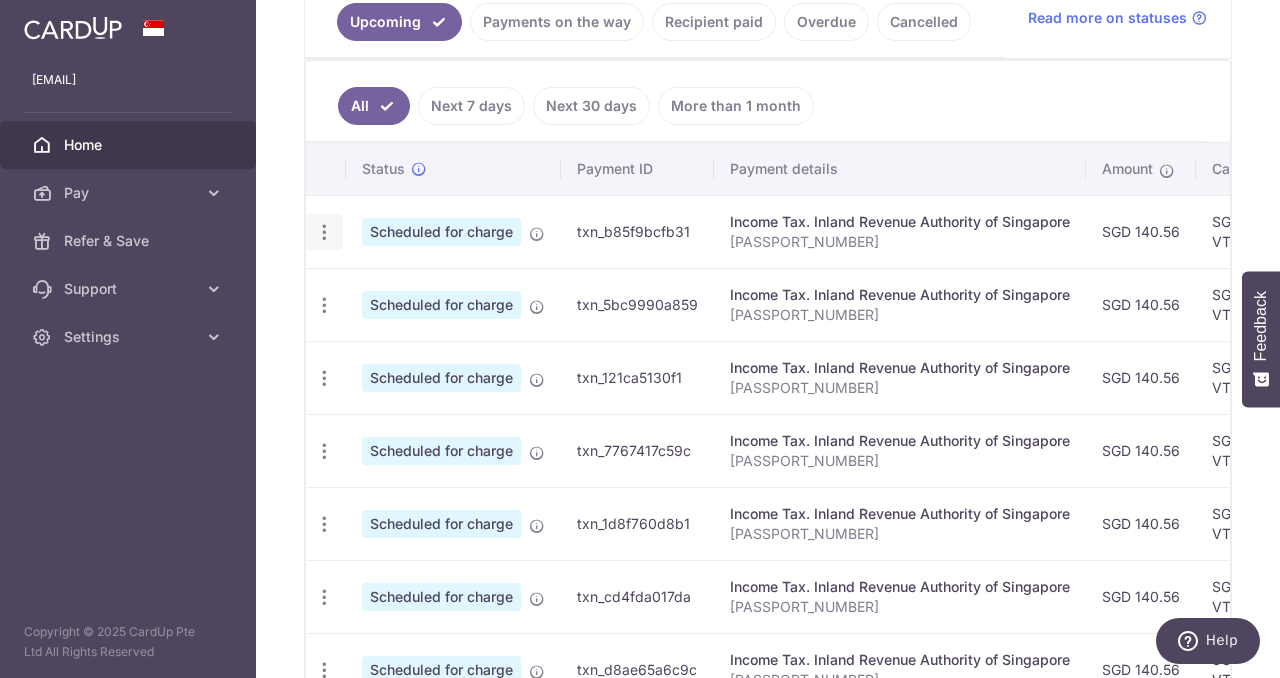 click at bounding box center (324, 232) 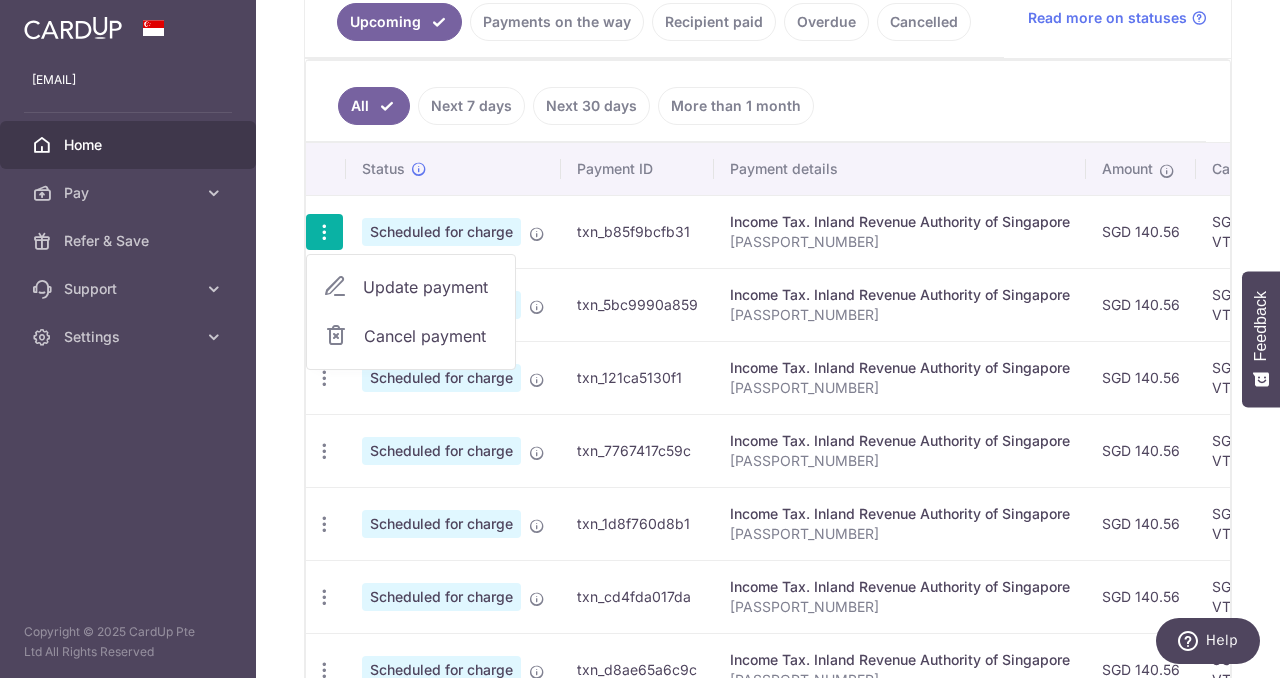 click on "Update payment" at bounding box center (431, 287) 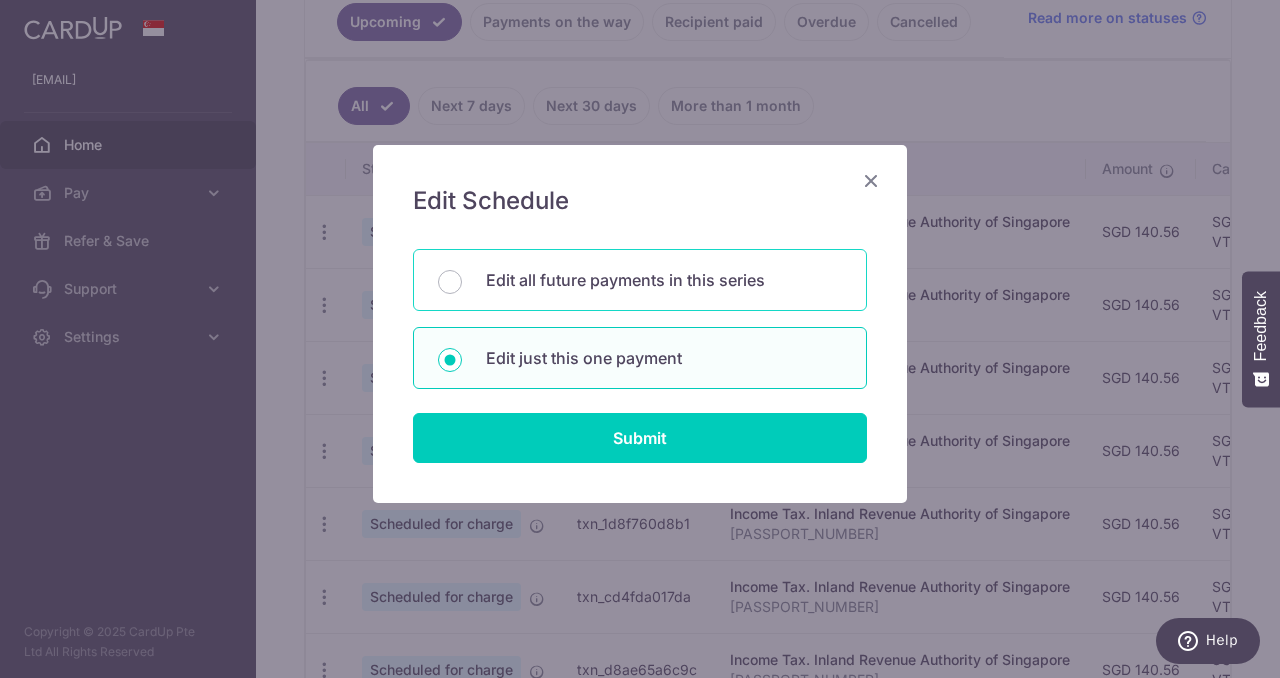 click on "Edit all future payments in this series" at bounding box center [664, 280] 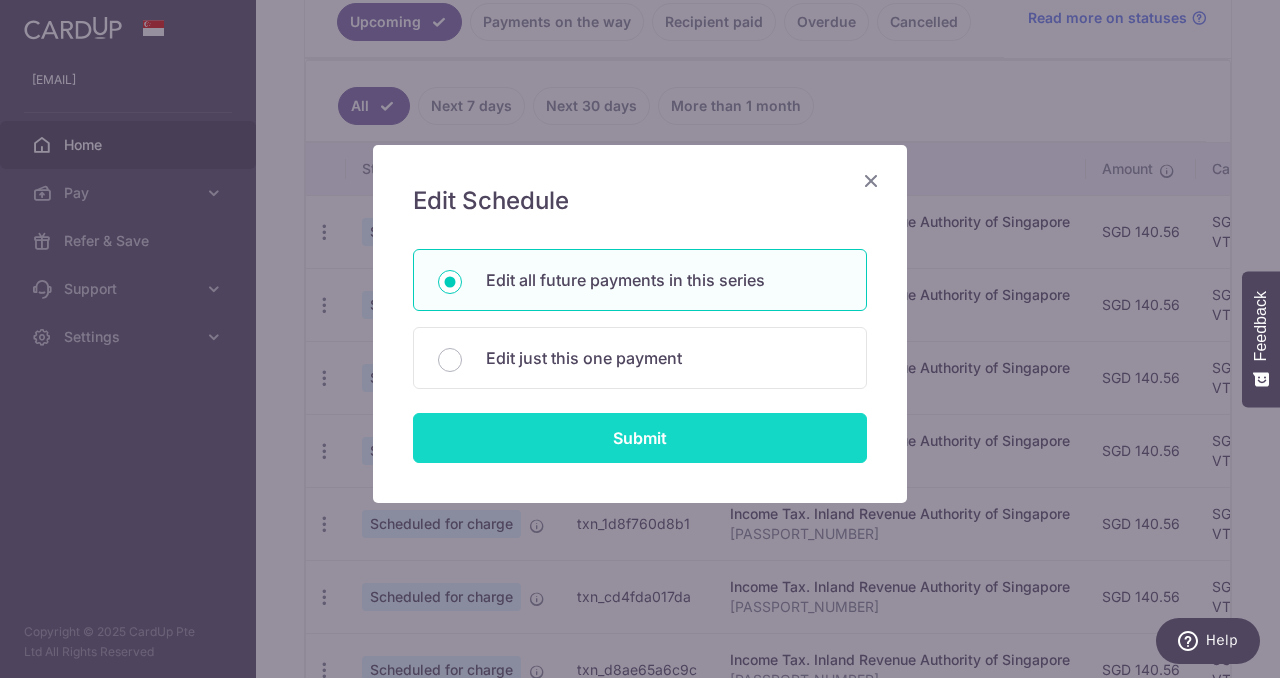 click on "Submit" at bounding box center (640, 438) 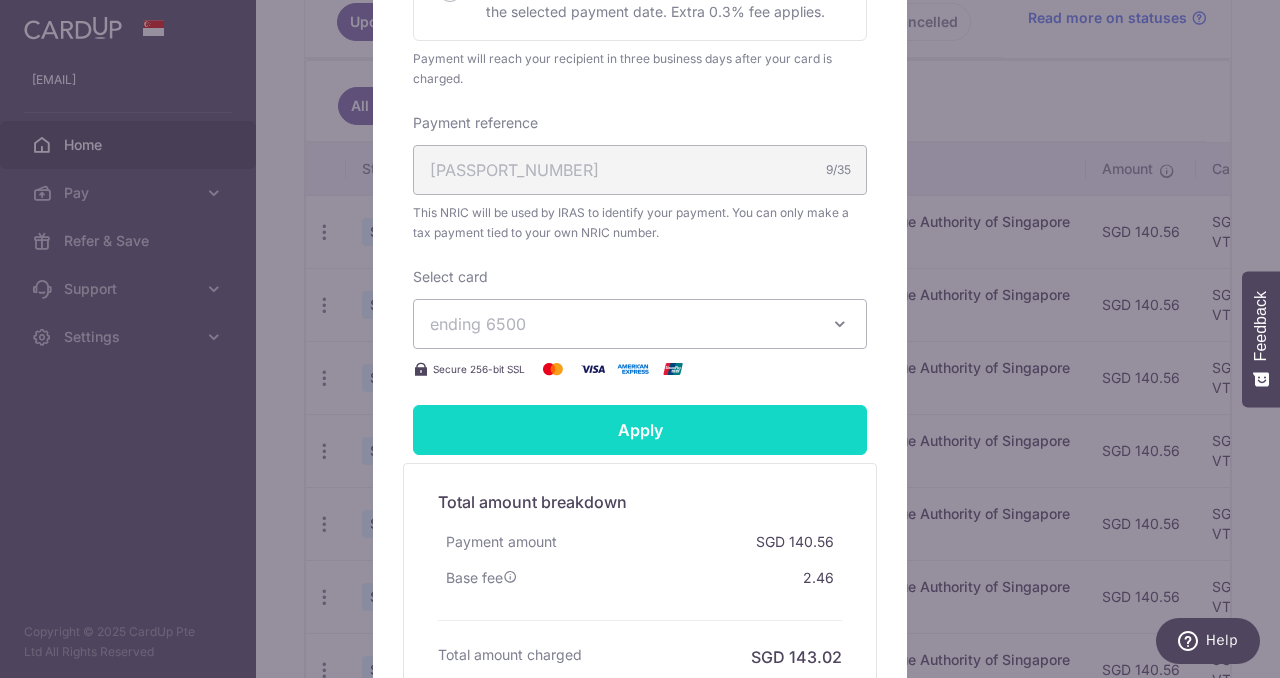 scroll, scrollTop: 612, scrollLeft: 0, axis: vertical 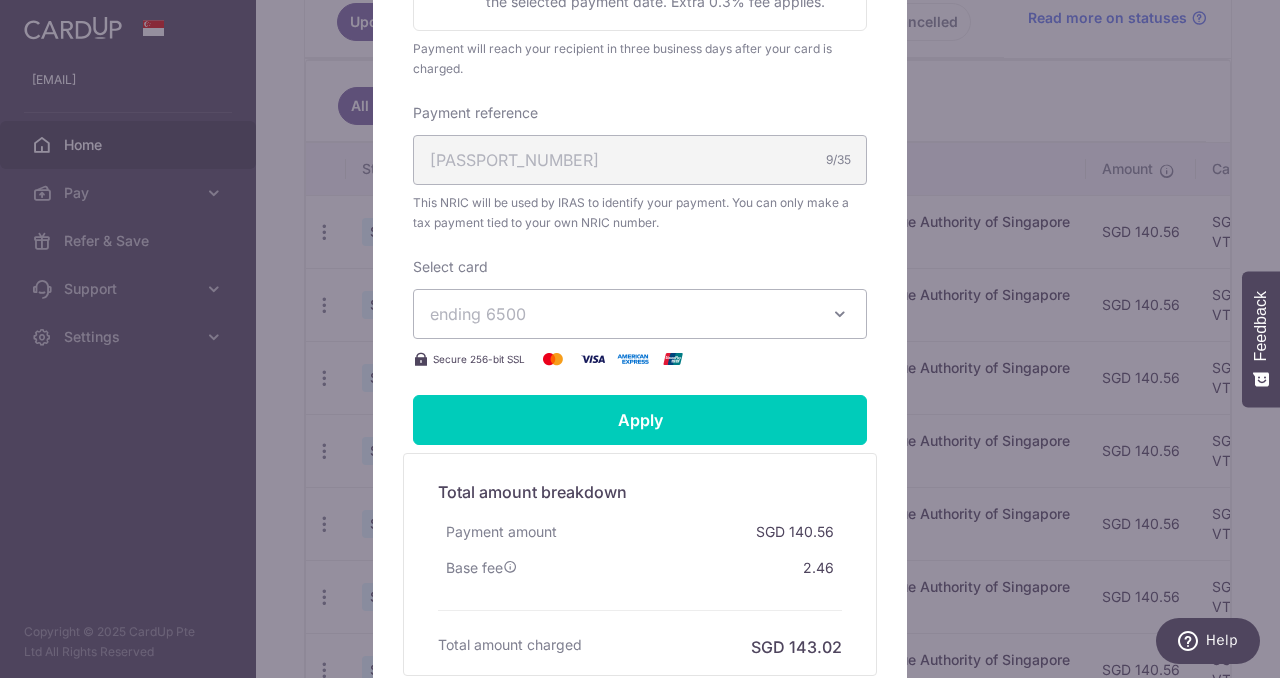 click on "ending 6500" at bounding box center (640, 314) 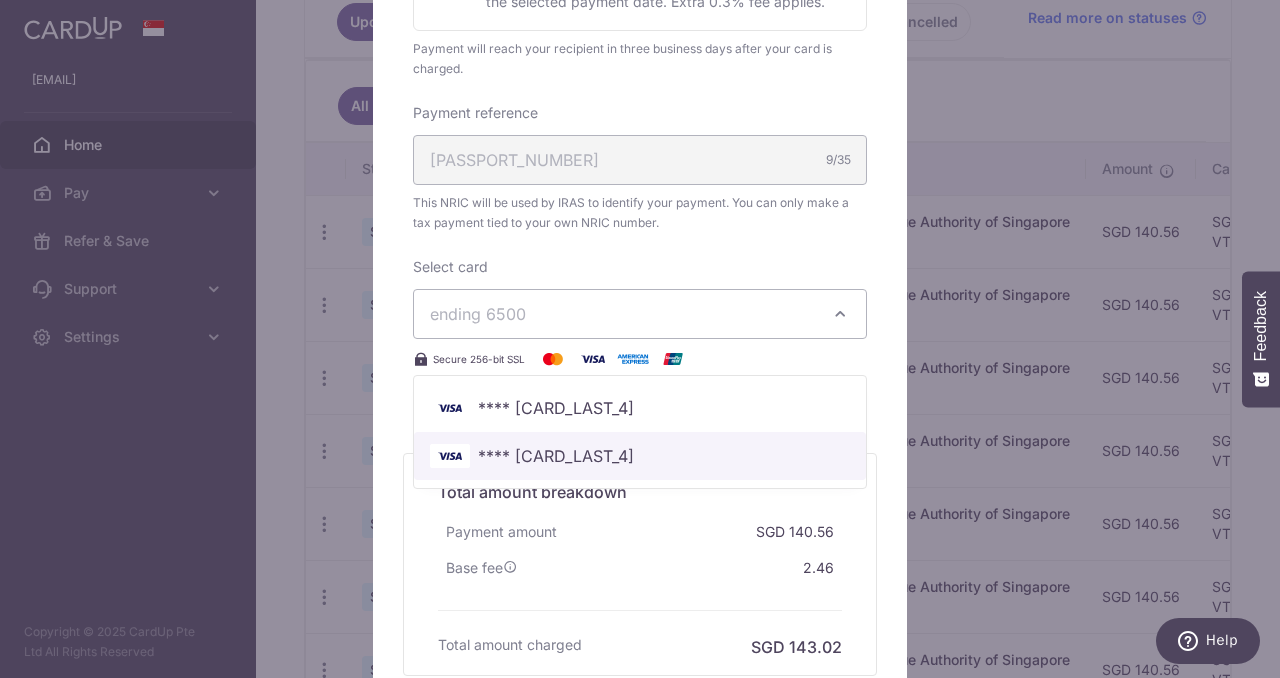 click on "[CREDIT_CARD]" at bounding box center [556, 456] 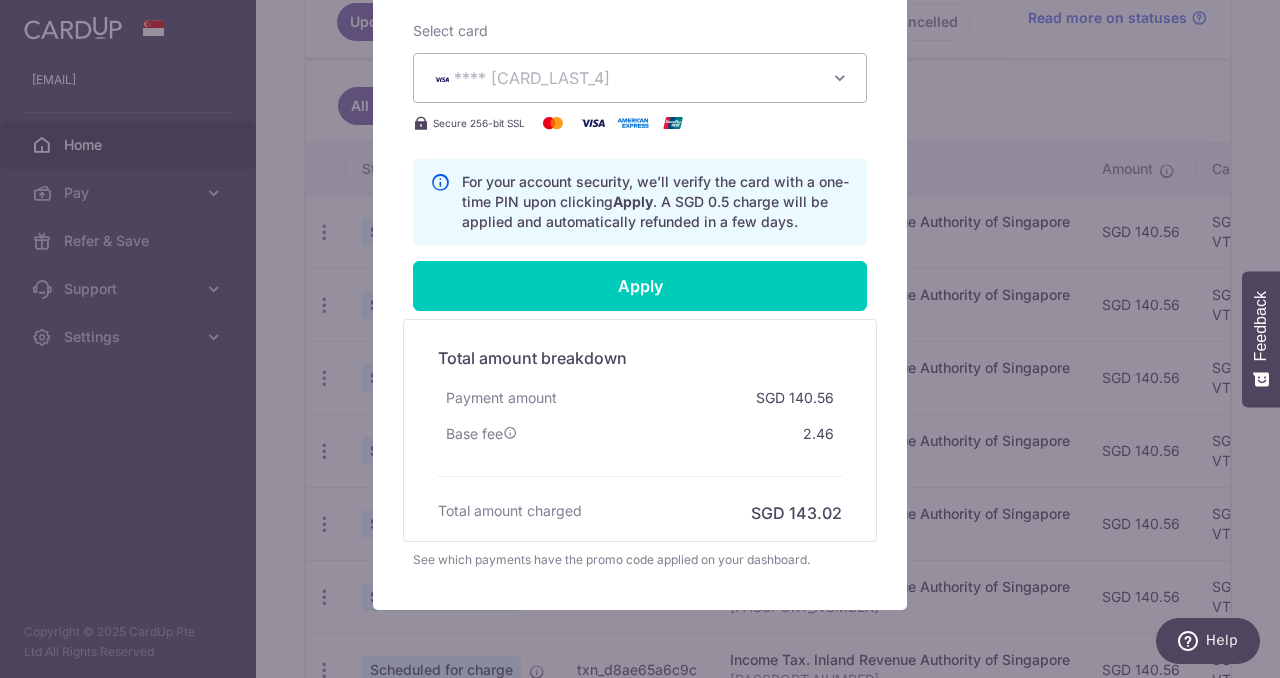 scroll, scrollTop: 870, scrollLeft: 0, axis: vertical 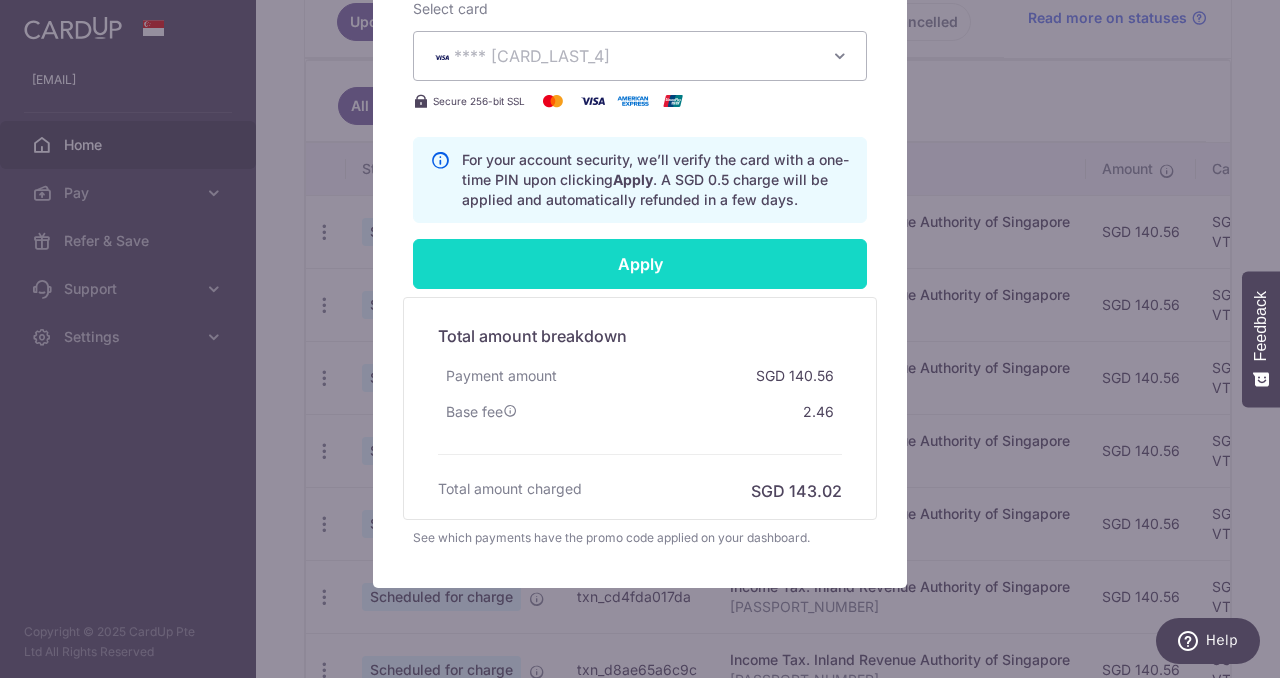 click on "Apply" at bounding box center [640, 264] 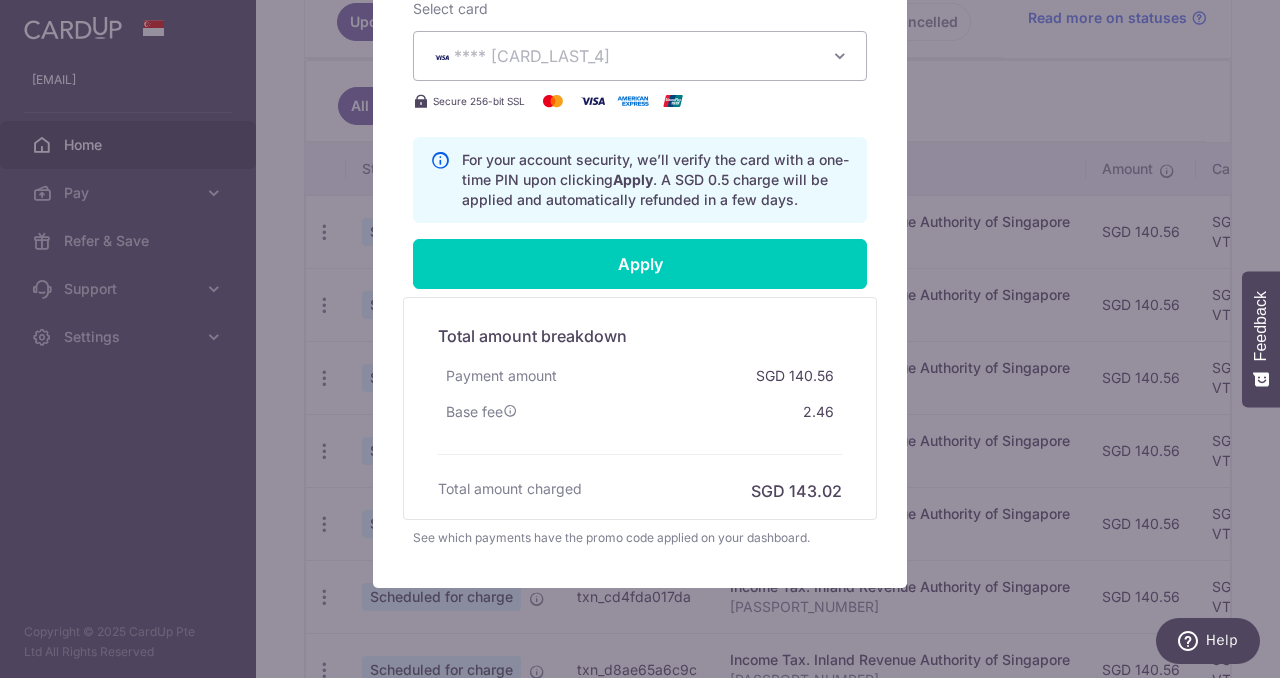 type on "Successfully Applied" 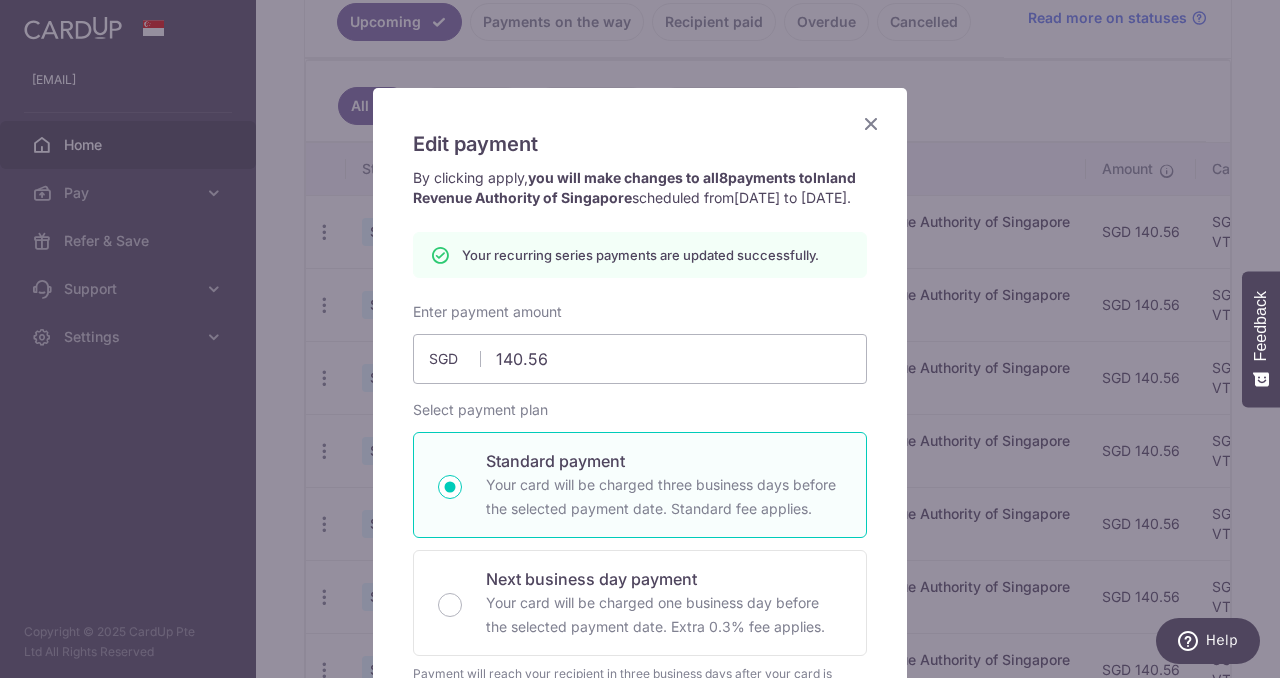 scroll, scrollTop: 59, scrollLeft: 0, axis: vertical 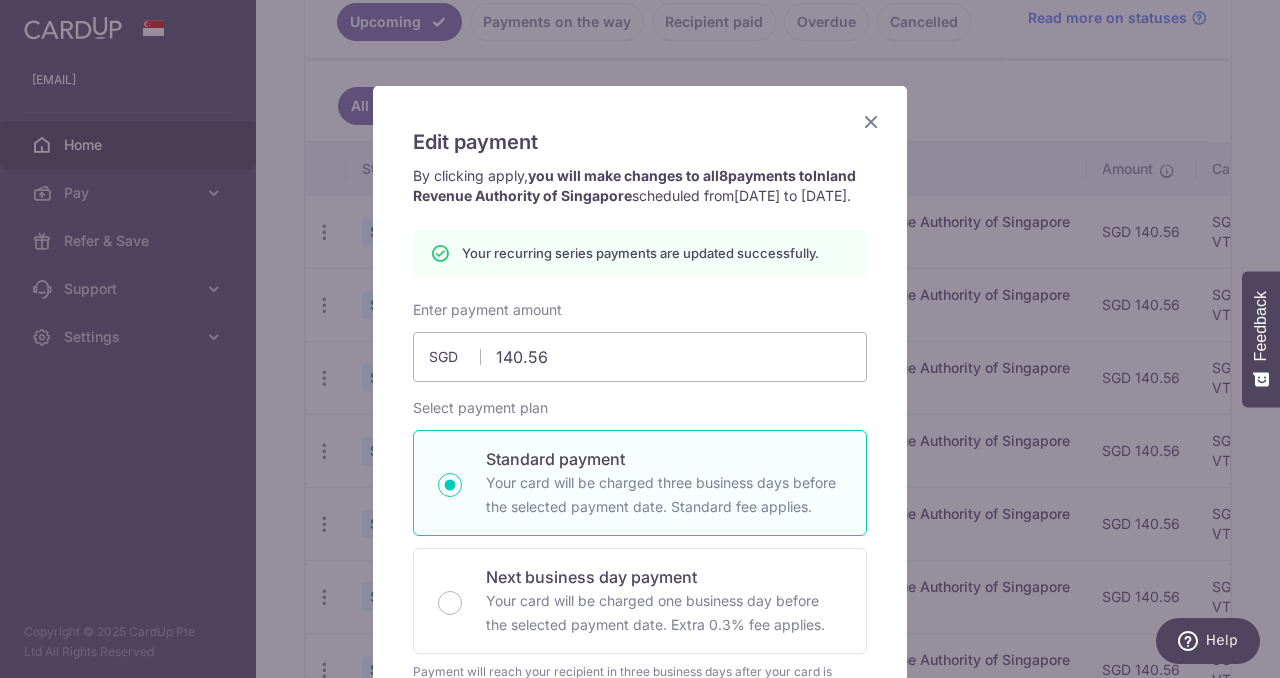 click at bounding box center [871, 121] 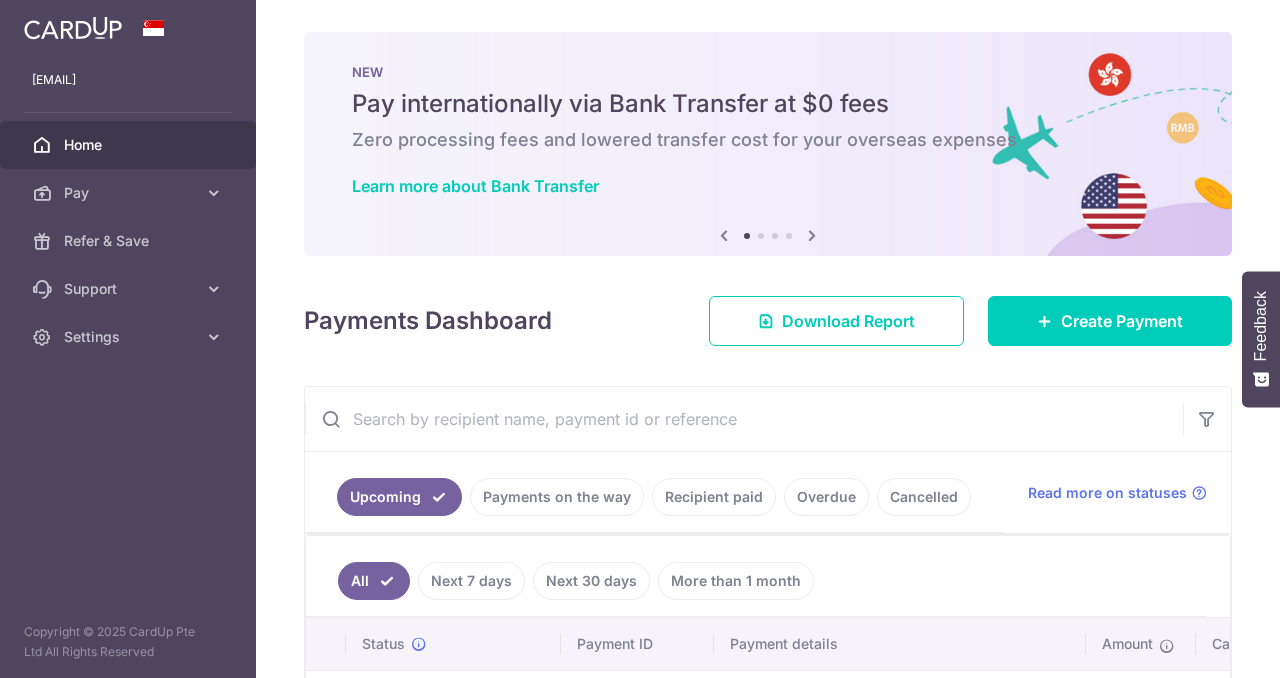scroll, scrollTop: 0, scrollLeft: 0, axis: both 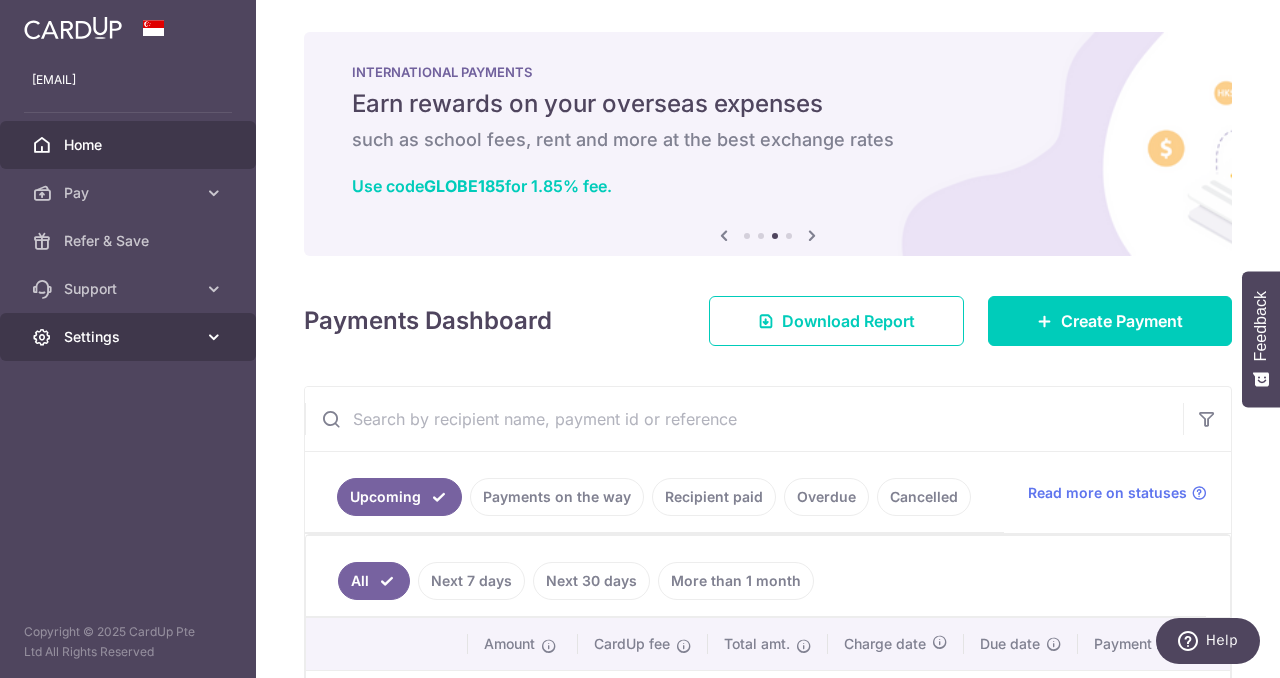 click on "Settings" at bounding box center (128, 337) 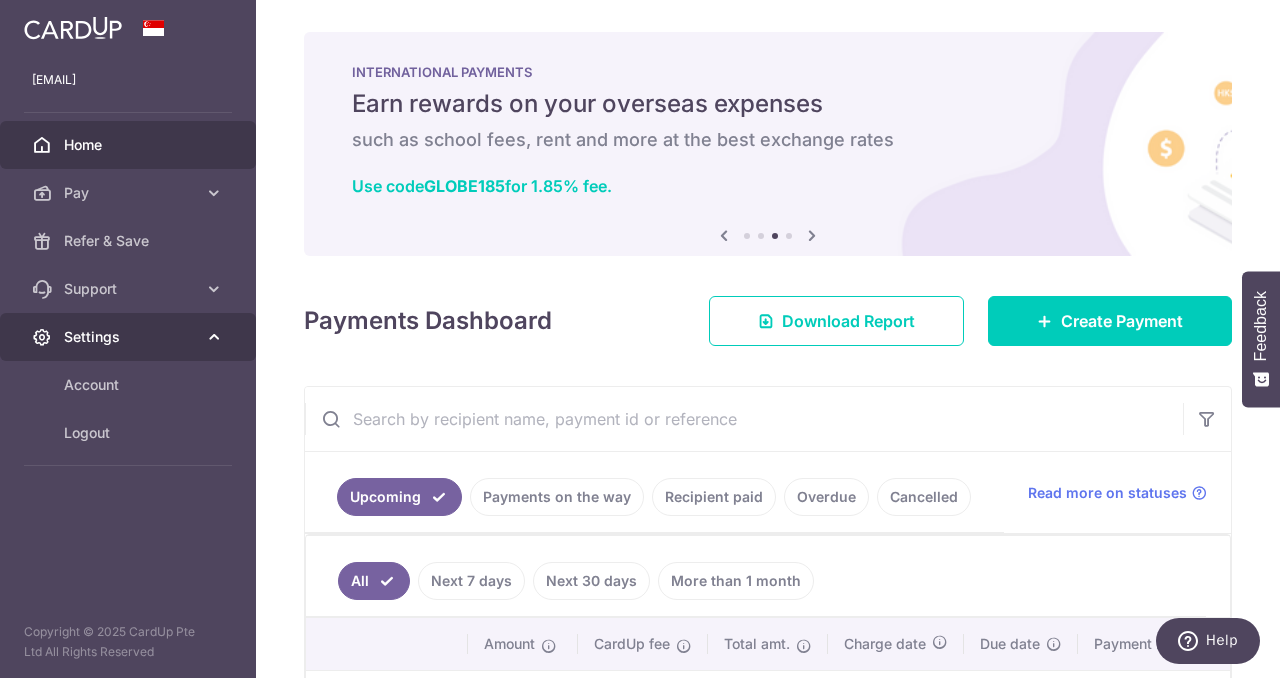 click on "Settings" at bounding box center [128, 337] 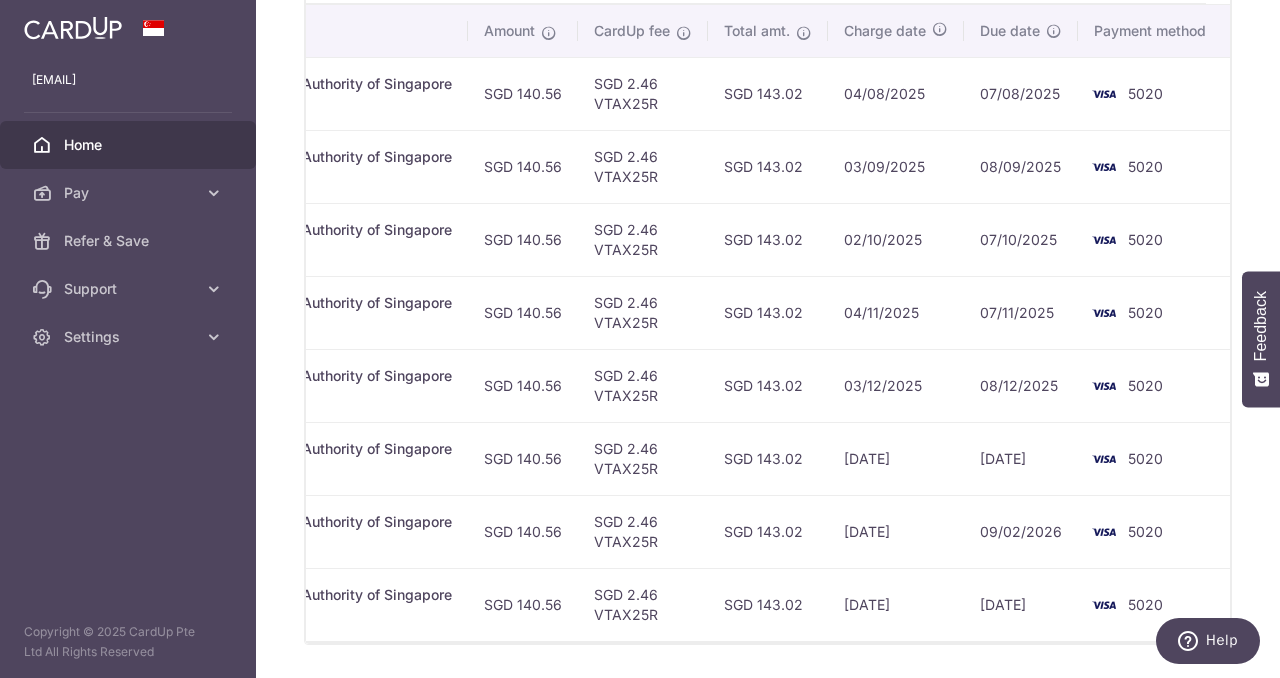 scroll, scrollTop: 625, scrollLeft: 0, axis: vertical 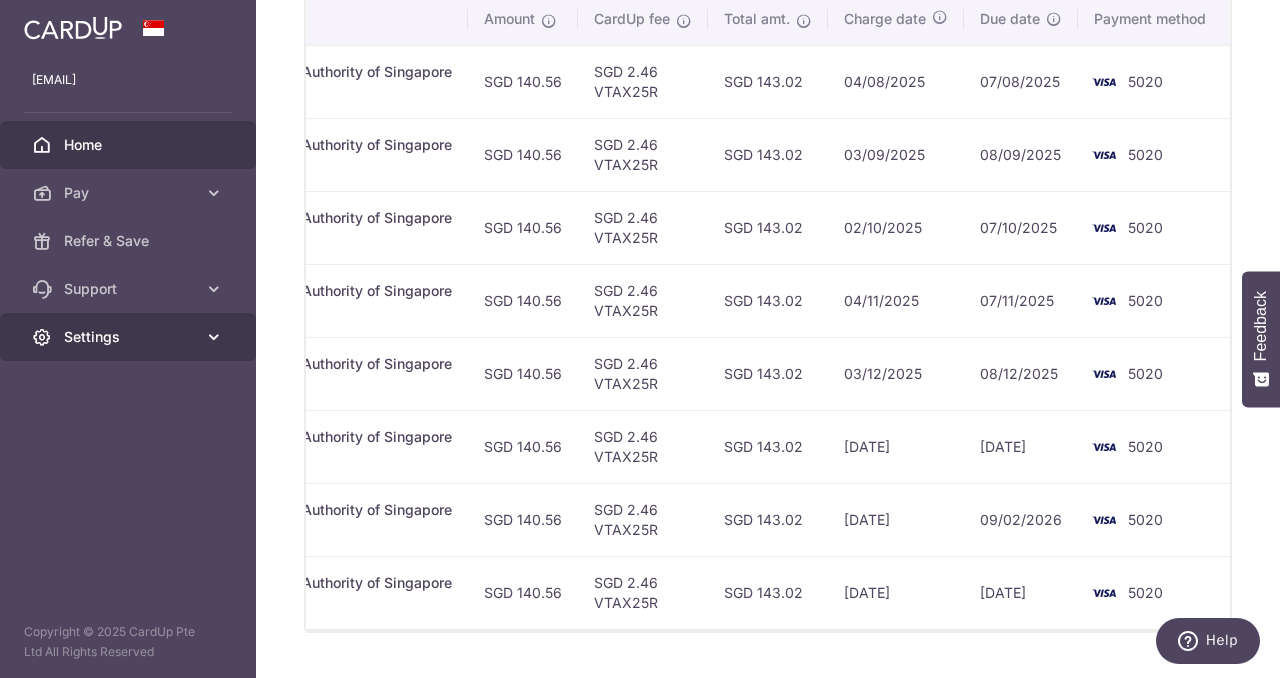 click on "Settings" at bounding box center [130, 337] 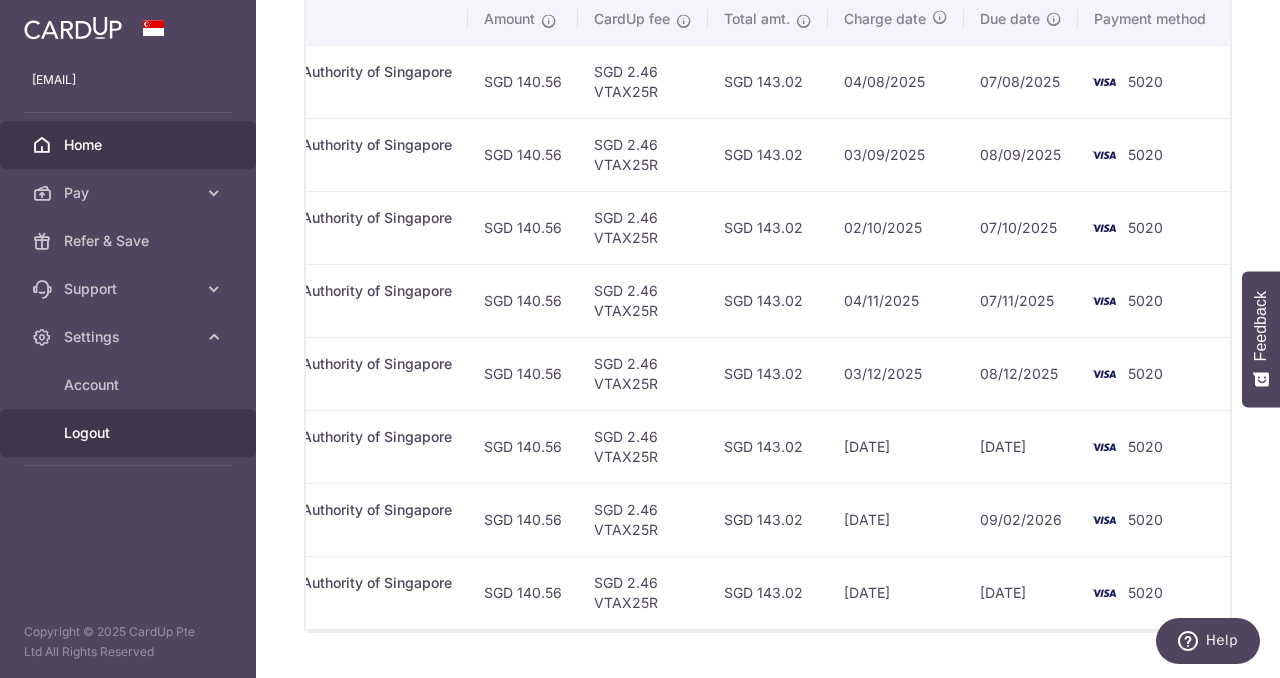 click on "Logout" at bounding box center (130, 433) 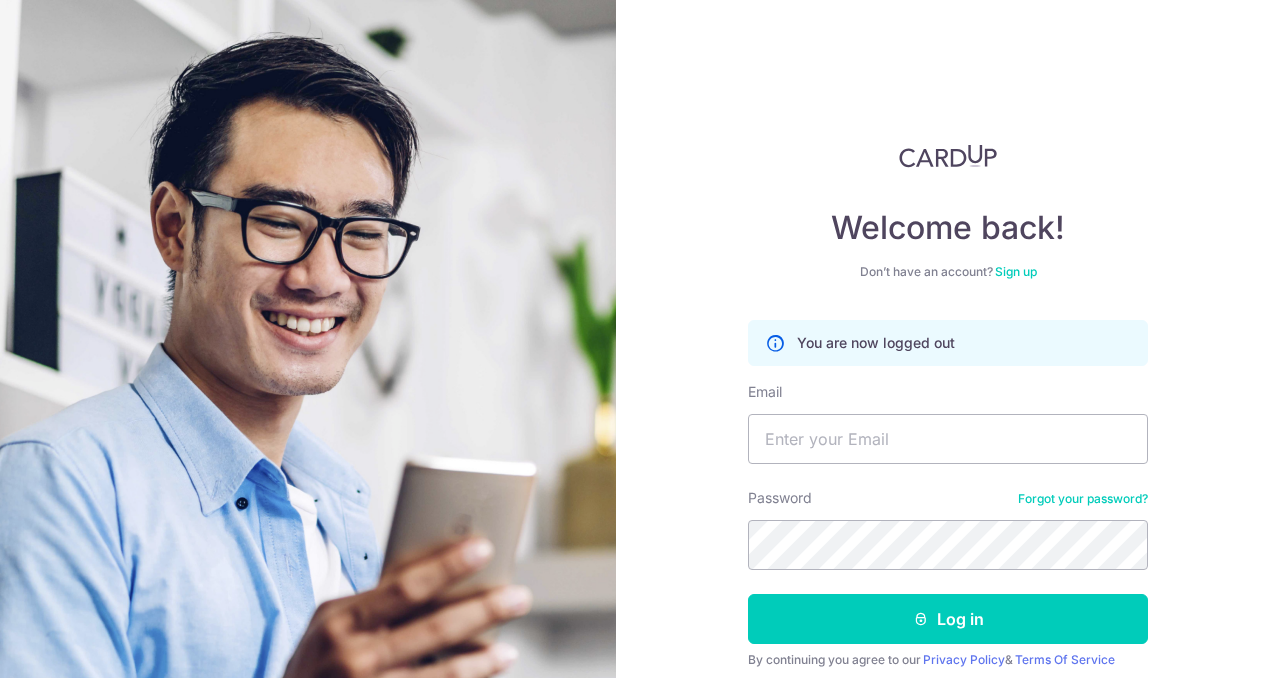 scroll, scrollTop: 0, scrollLeft: 0, axis: both 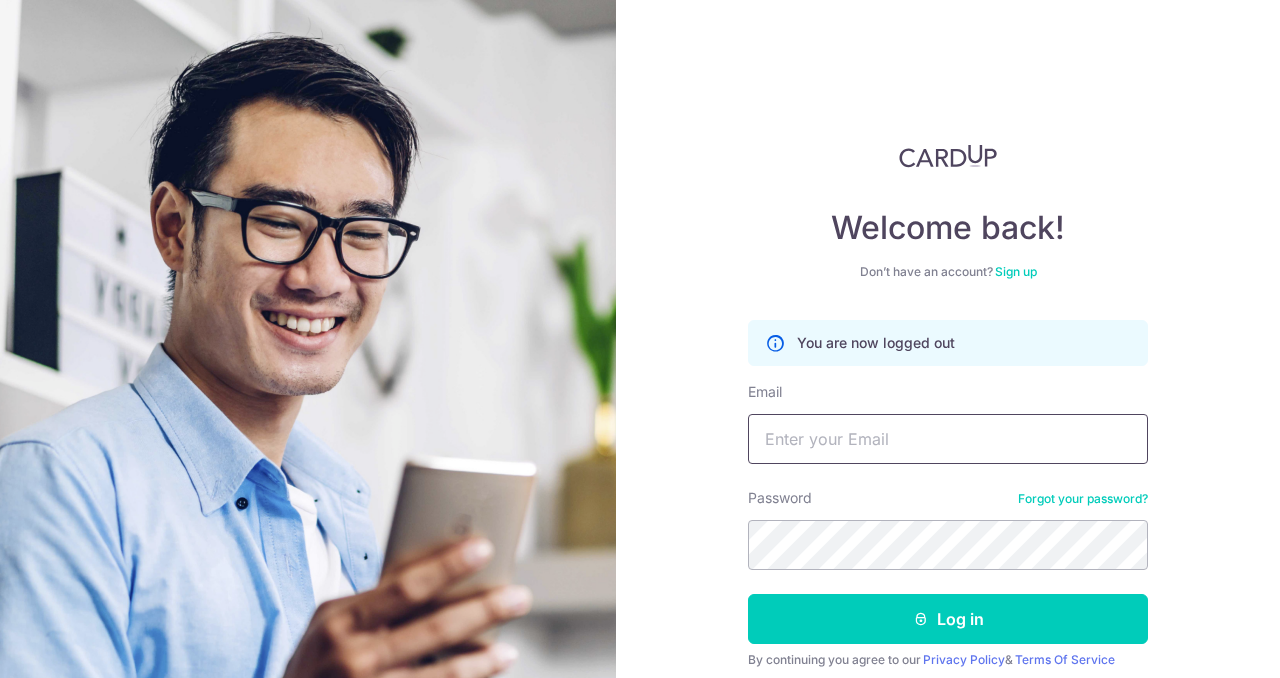 click on "Email" at bounding box center (948, 439) 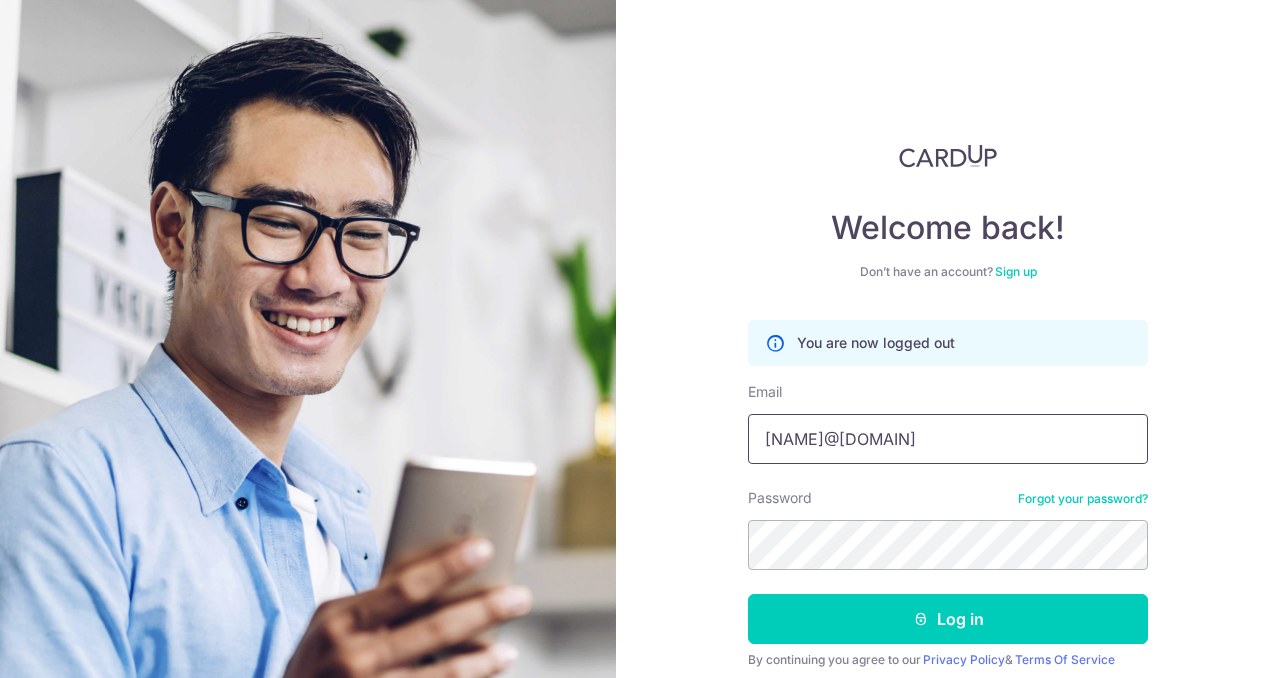 type on "[NAME]@[DOMAIN]" 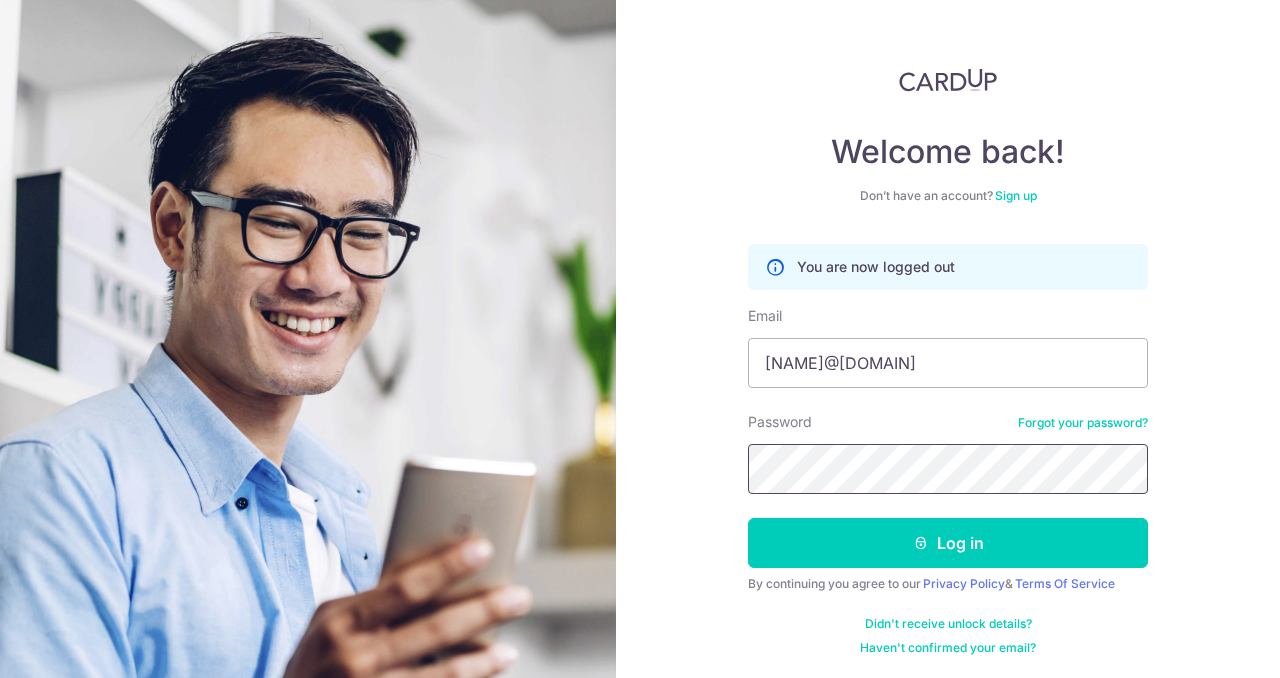 scroll, scrollTop: 78, scrollLeft: 0, axis: vertical 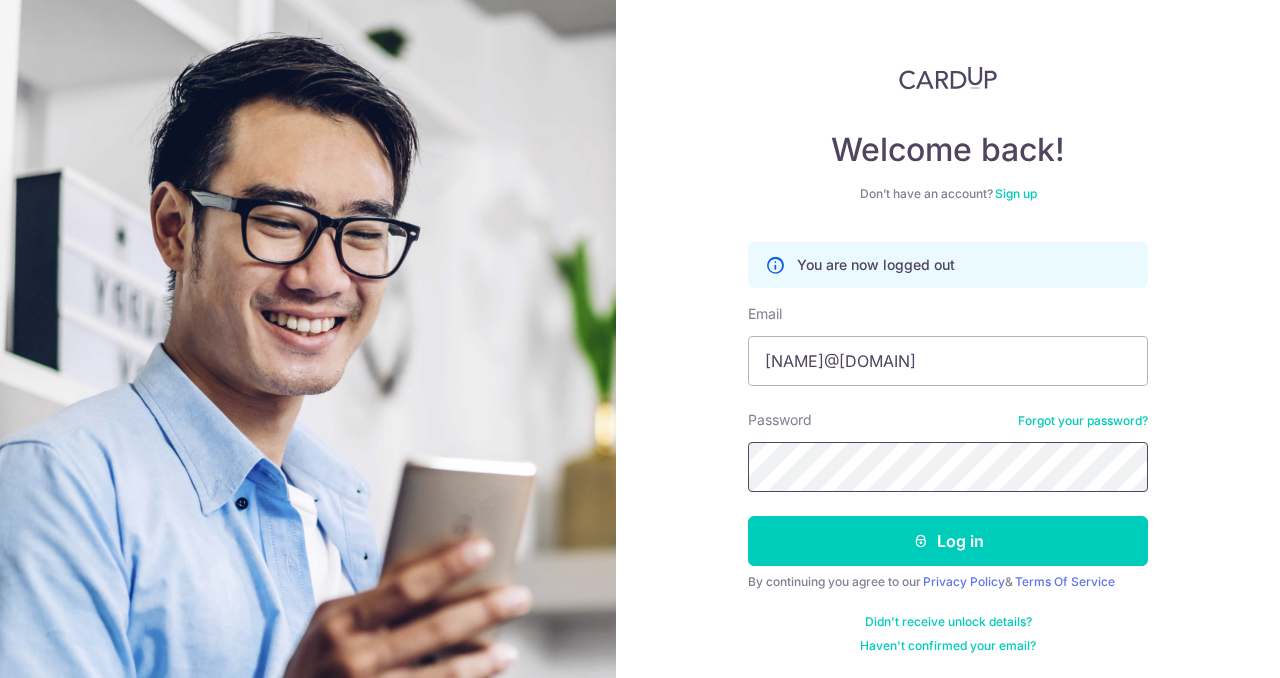 click on "Log in" at bounding box center (948, 541) 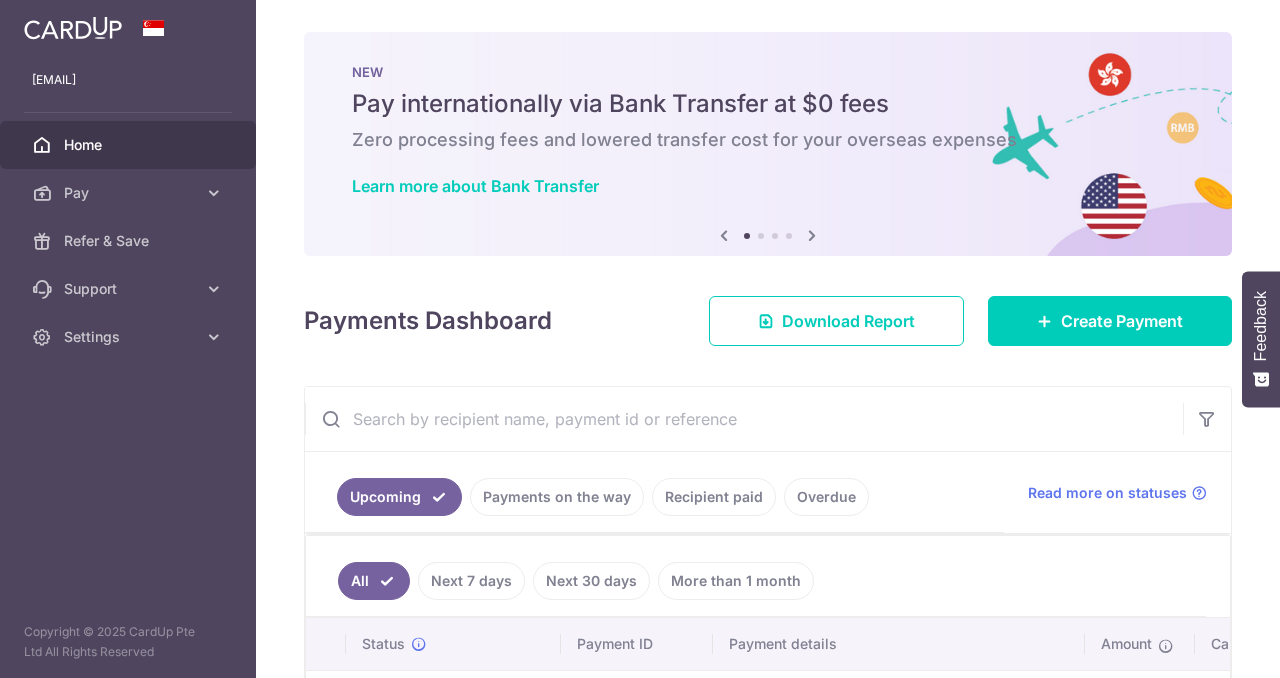 scroll, scrollTop: 0, scrollLeft: 0, axis: both 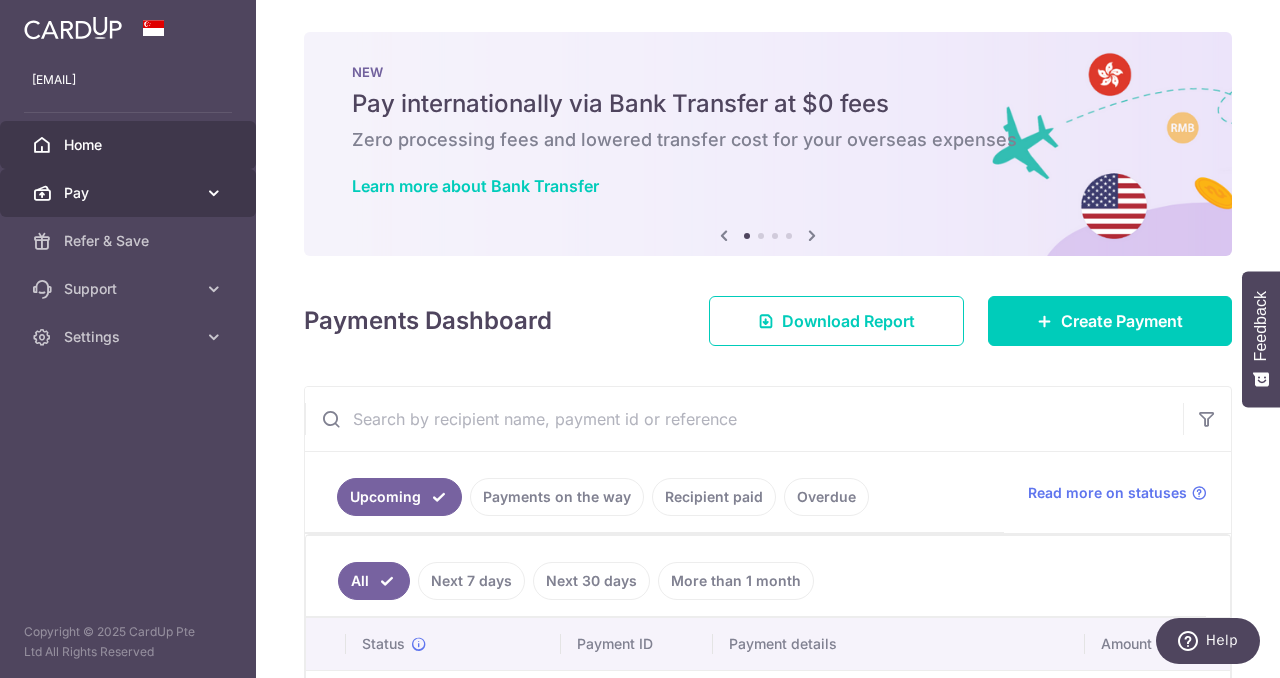 click at bounding box center [214, 193] 